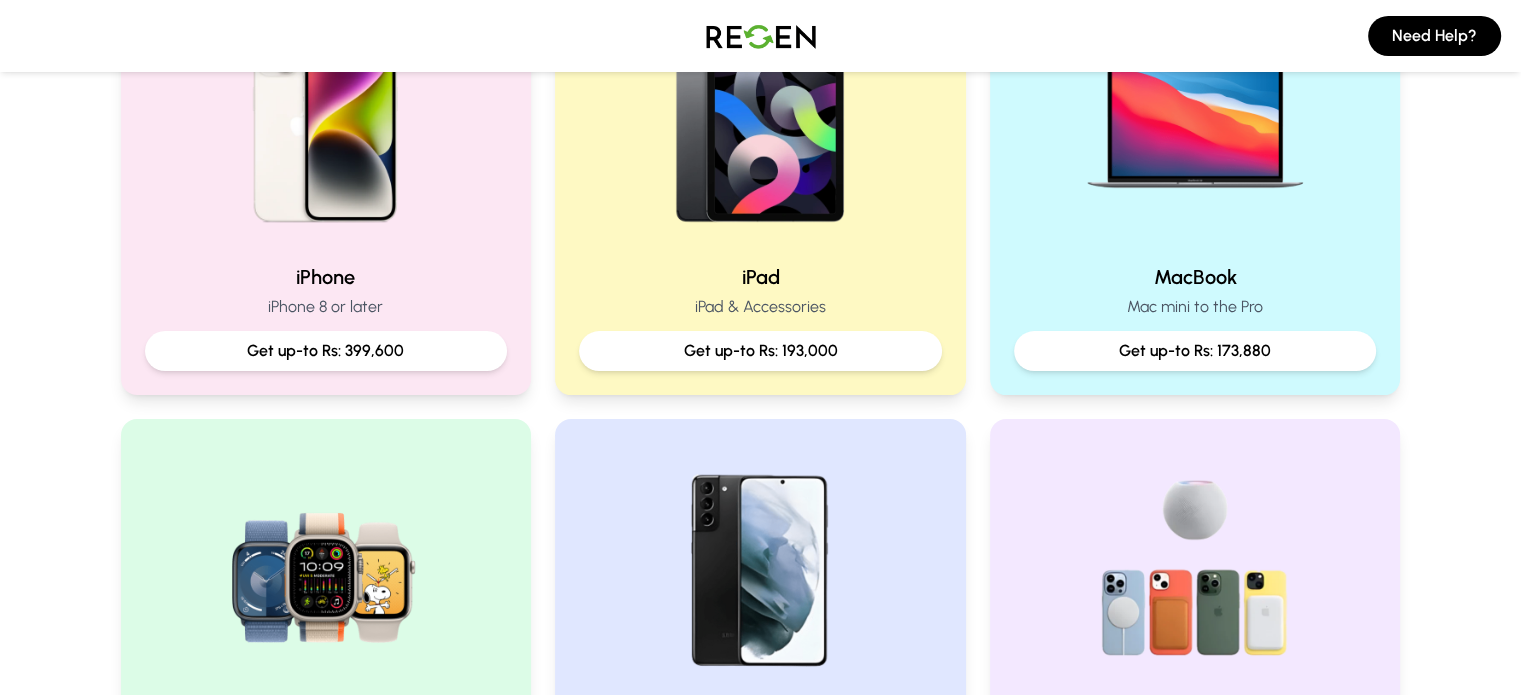 scroll, scrollTop: 539, scrollLeft: 0, axis: vertical 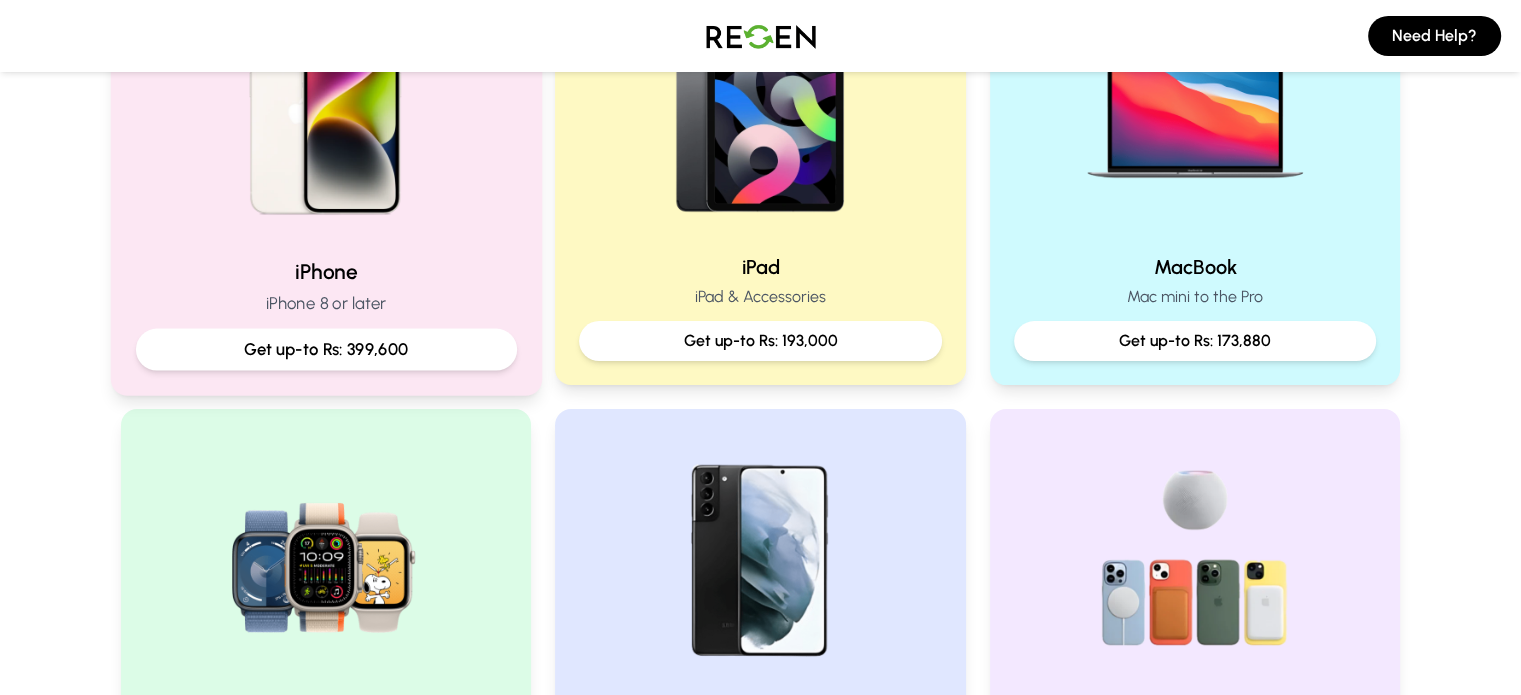 click on "iPhone iPhone 8 or later Get up-to Rs: 399,600" at bounding box center (325, 313) 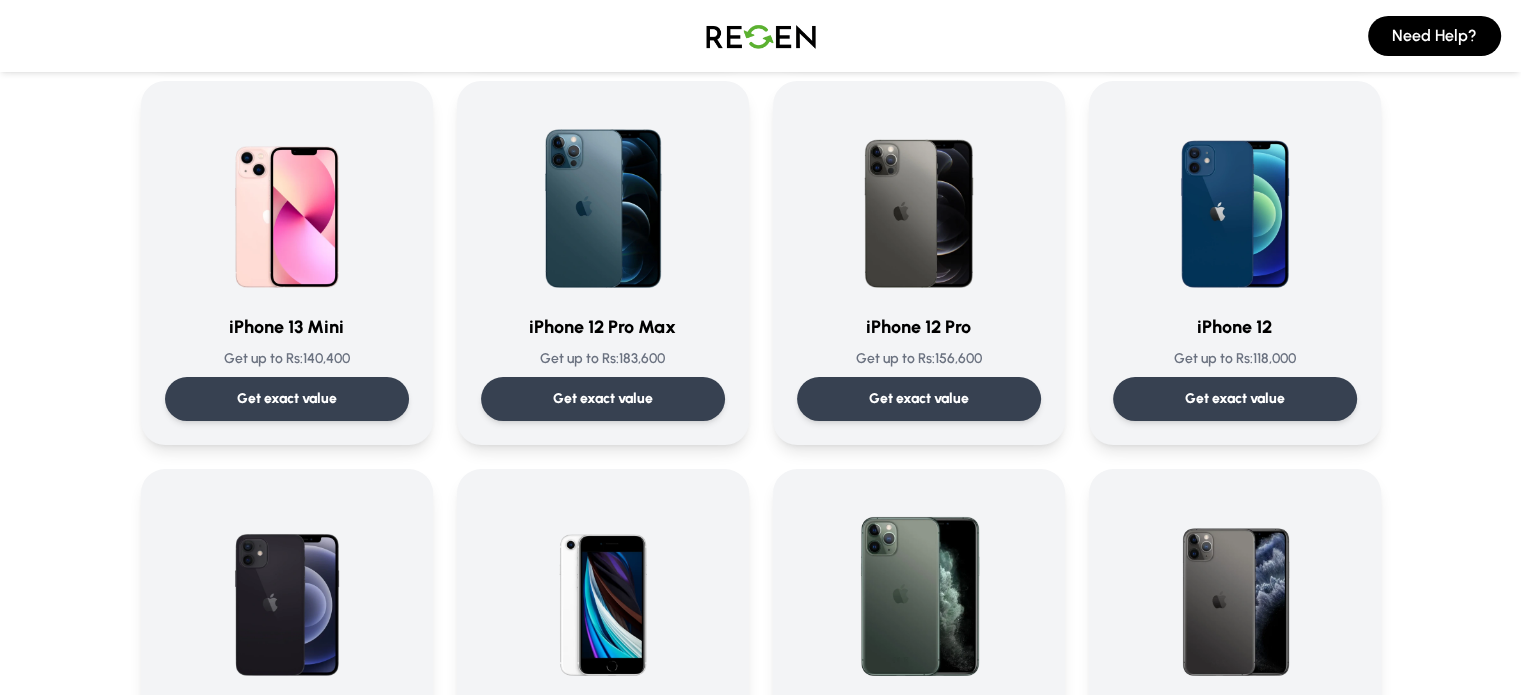 scroll, scrollTop: 1315, scrollLeft: 0, axis: vertical 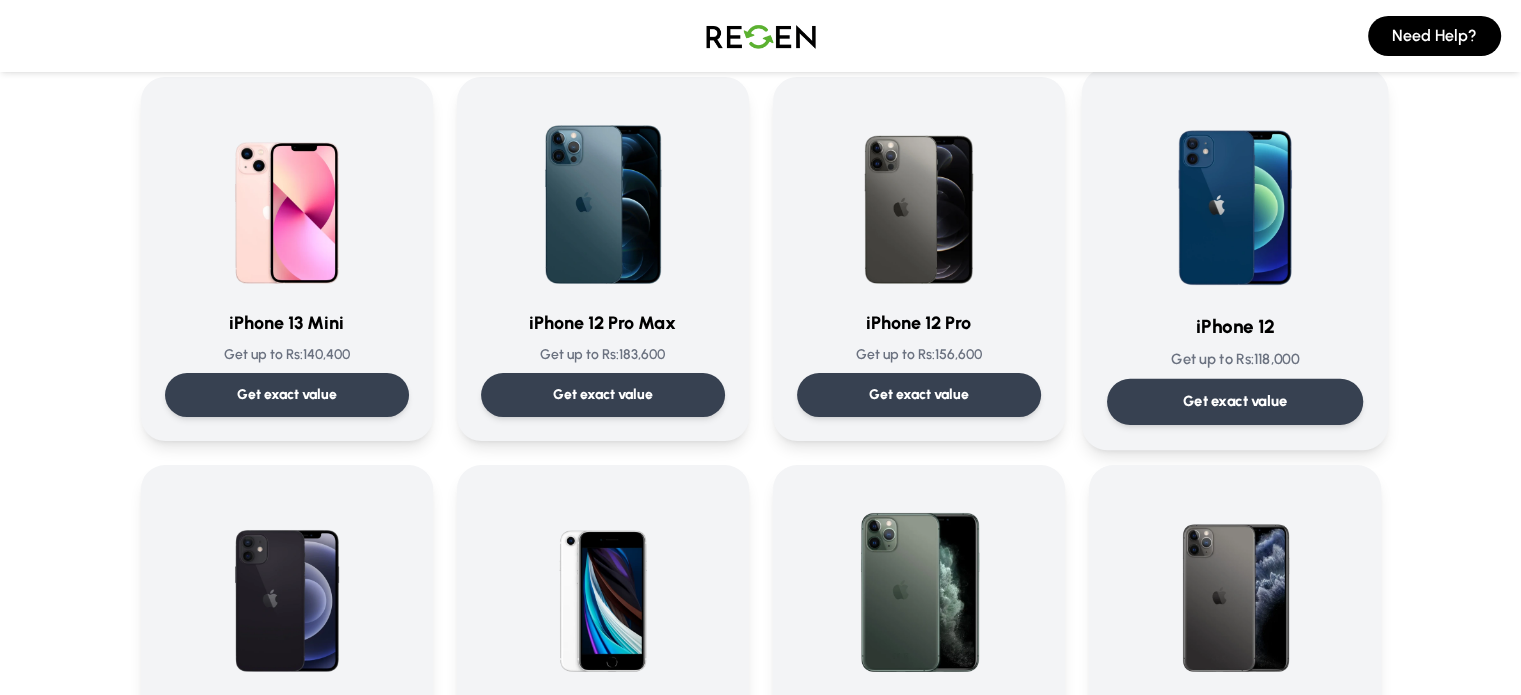 click on "Get exact value" at bounding box center [1234, 401] 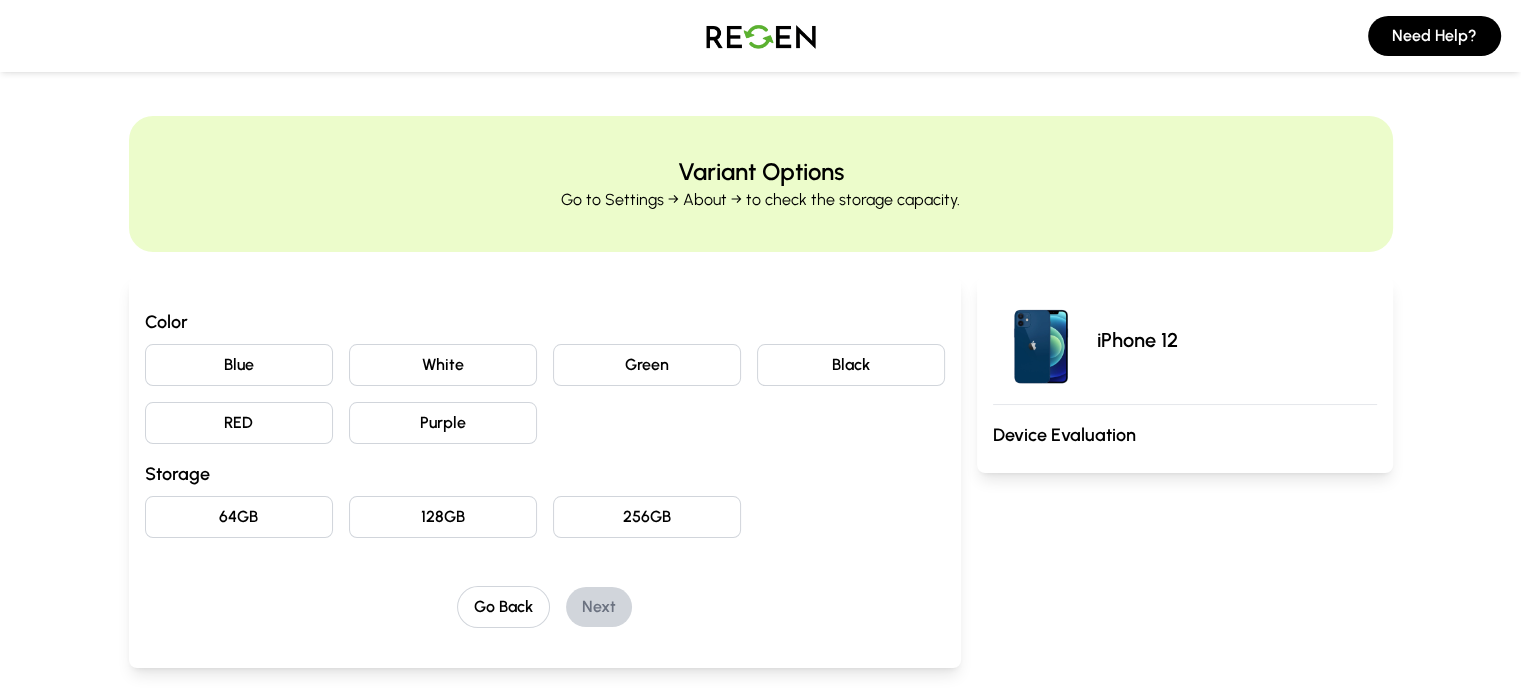 click on "64GB" at bounding box center (239, 517) 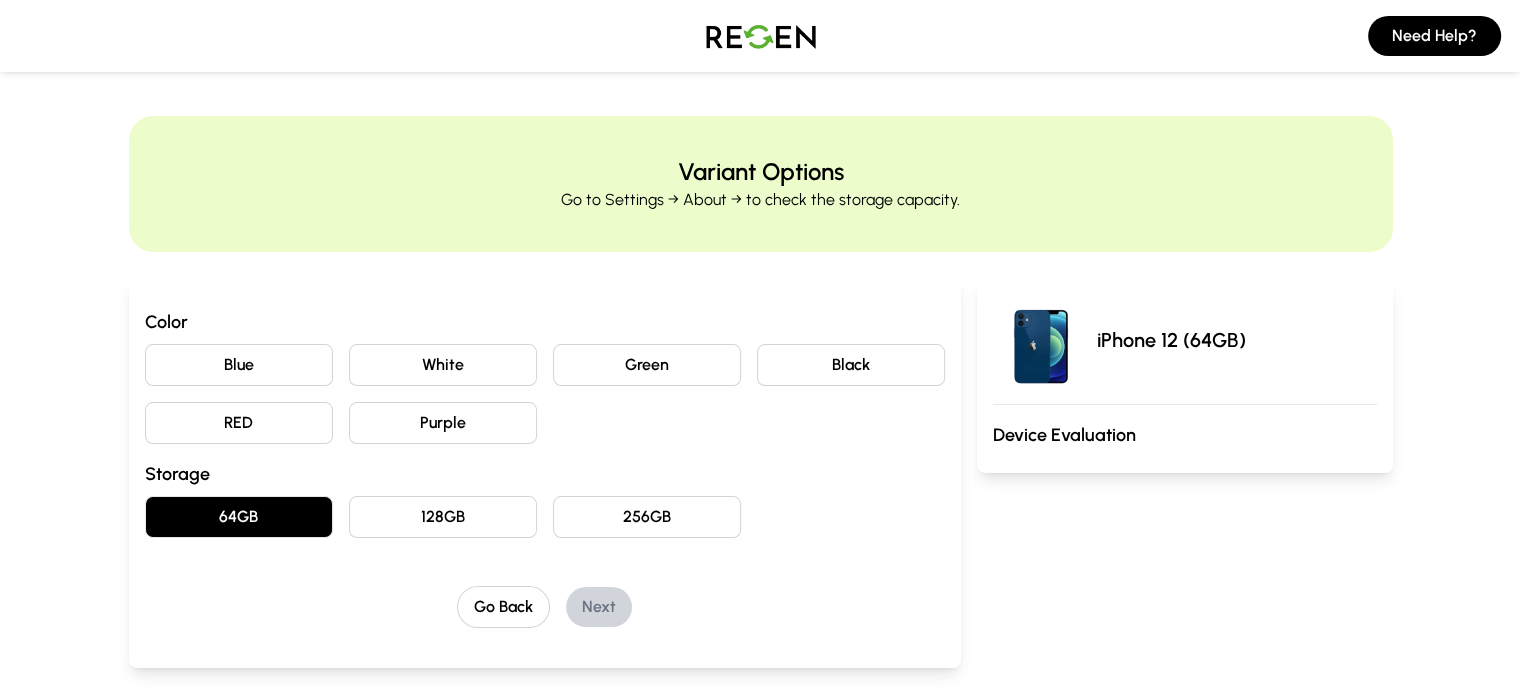 click on "Blue" at bounding box center [239, 365] 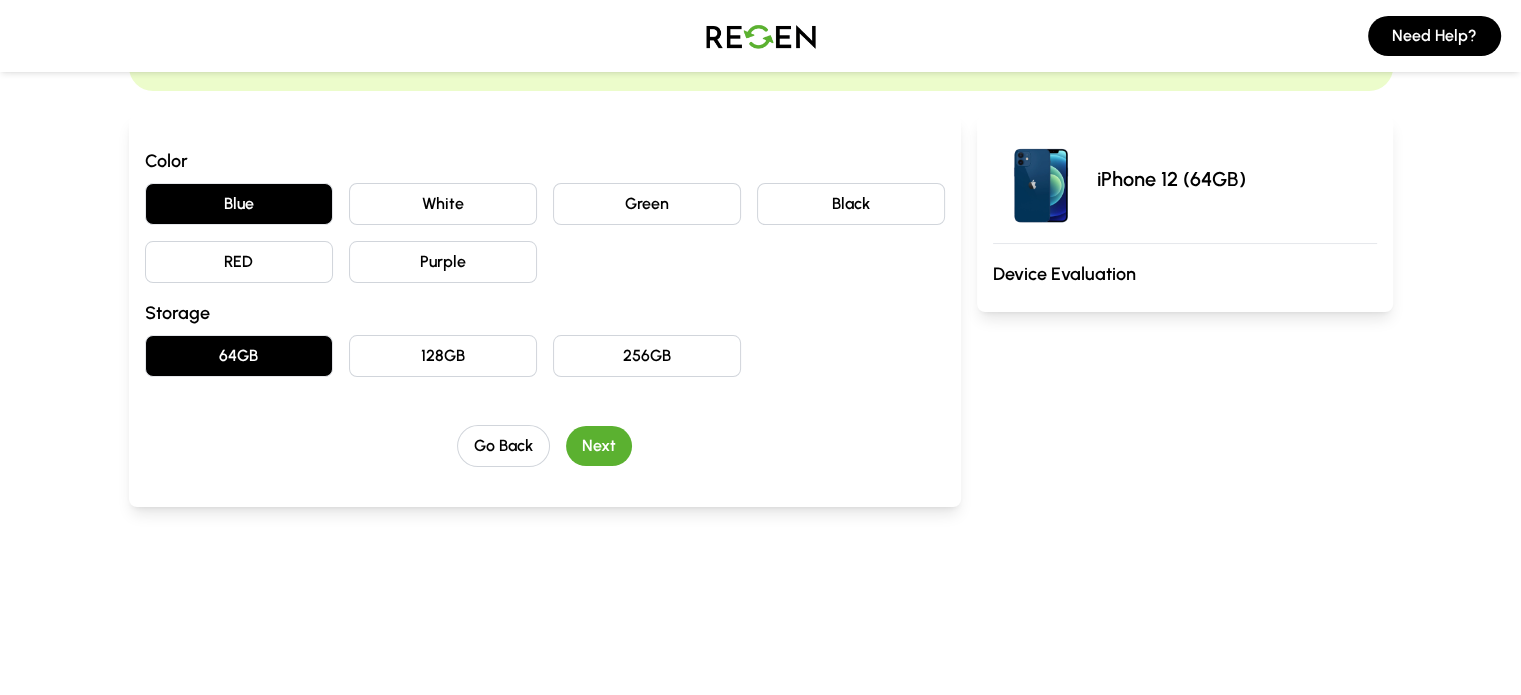 scroll, scrollTop: 0, scrollLeft: 0, axis: both 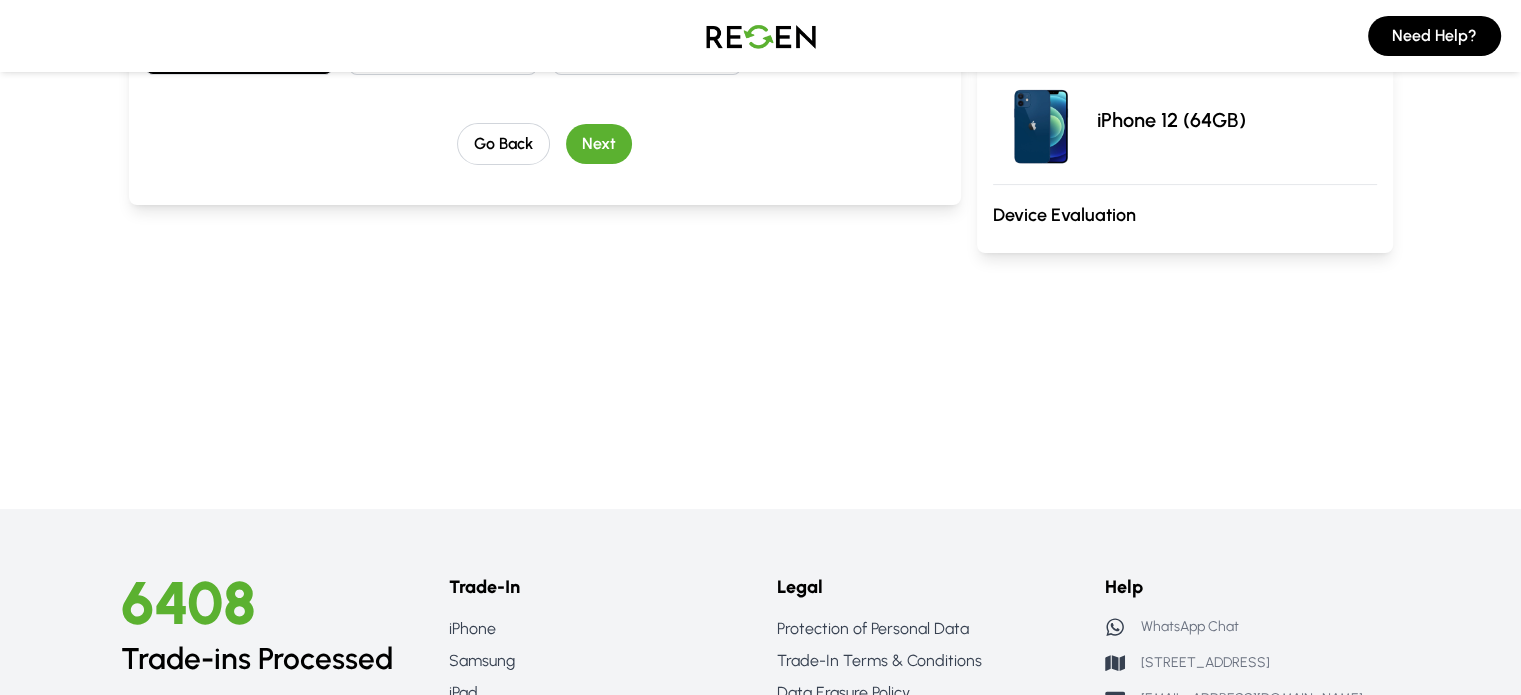 click on "Next" at bounding box center [599, 144] 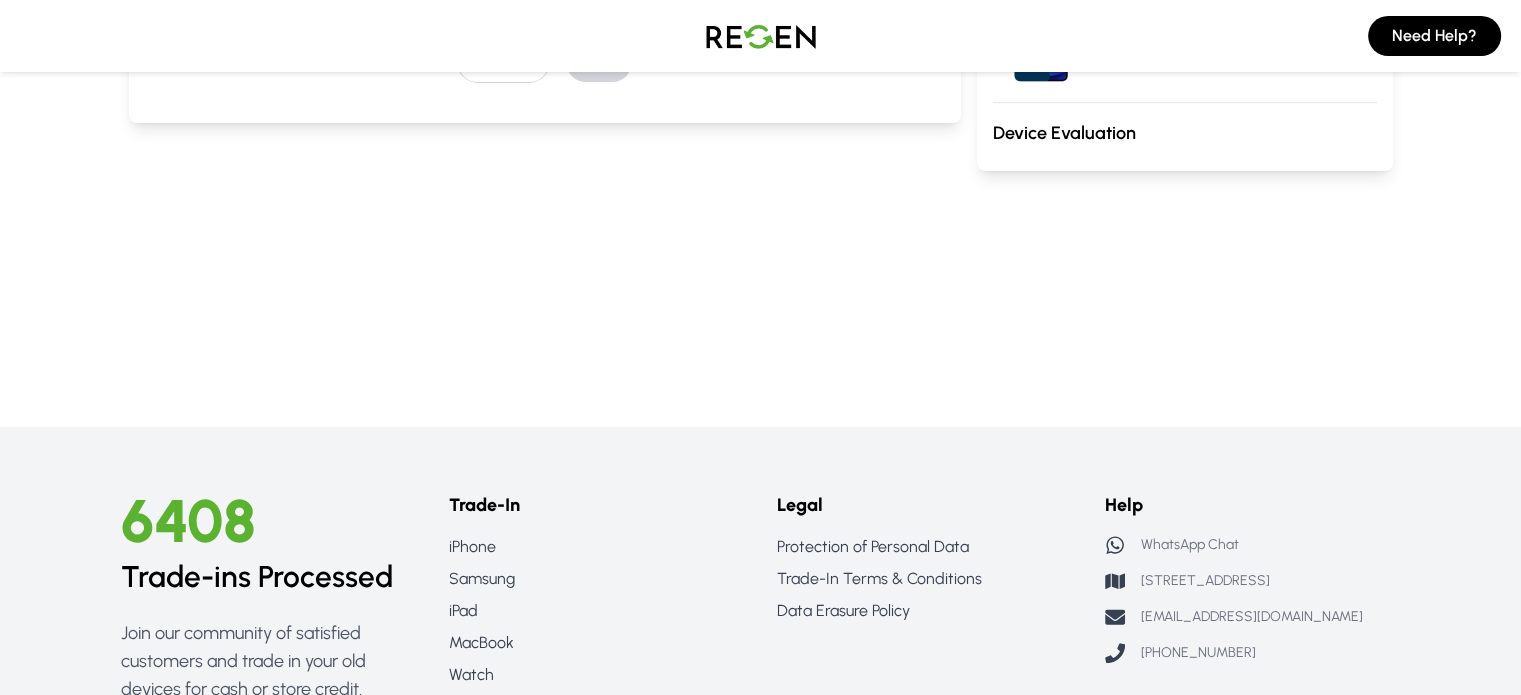 scroll, scrollTop: 620, scrollLeft: 0, axis: vertical 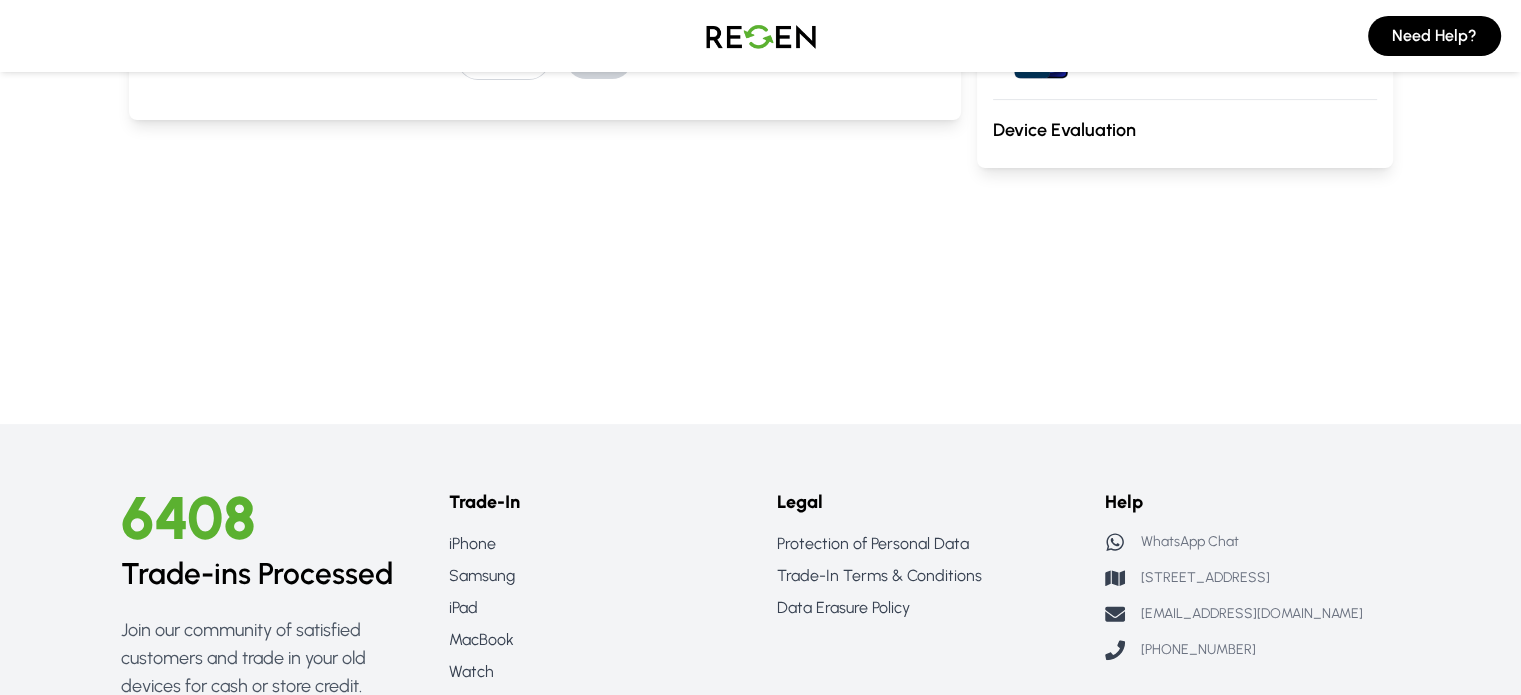 click on "Functionality Select any functional issues you are experiencing with your device. Please select the Battery Health of your phone: 81% or Above Less than 81% Does your phone have any functional problem(s)? Yes No Is your phone damaged or broken? Yes No Go Back Next iPhone 12    (64GB) Device Evaluation" at bounding box center (760, -168) 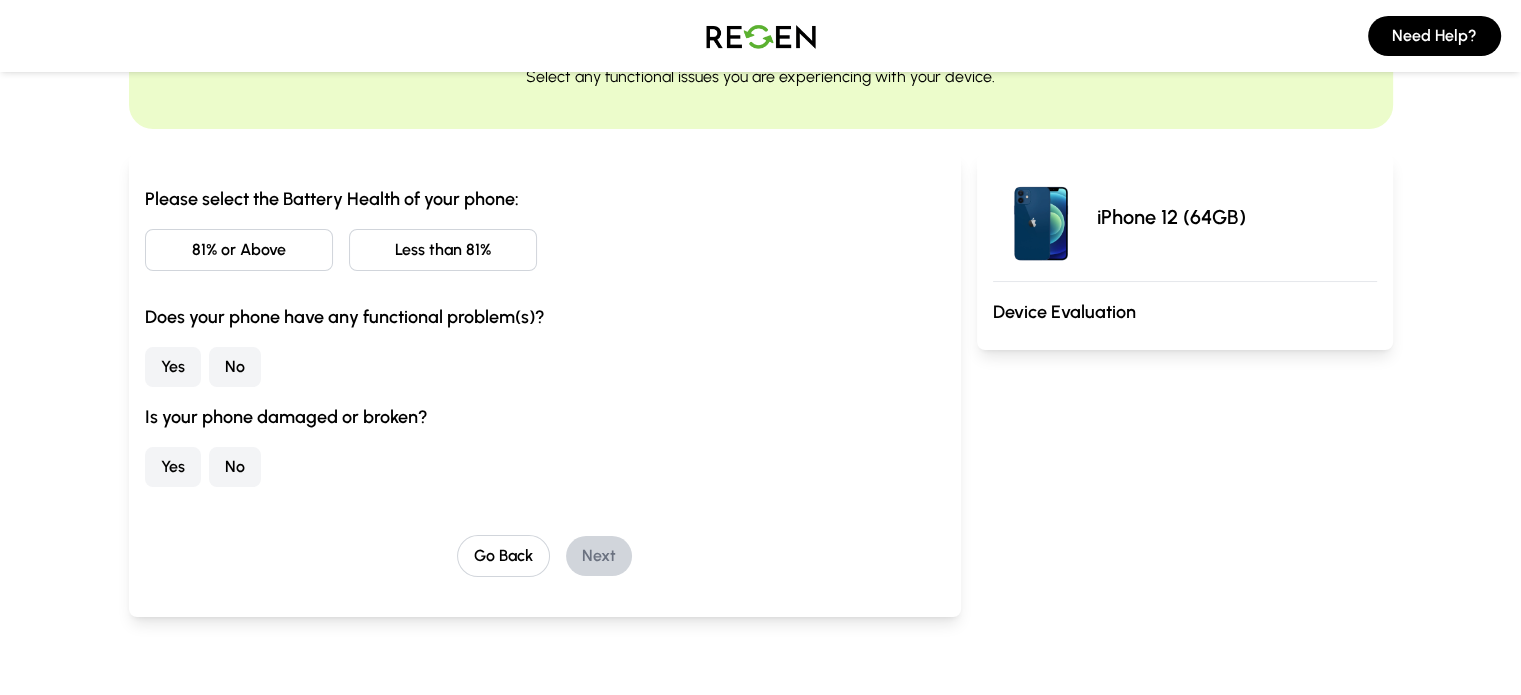scroll, scrollTop: 124, scrollLeft: 0, axis: vertical 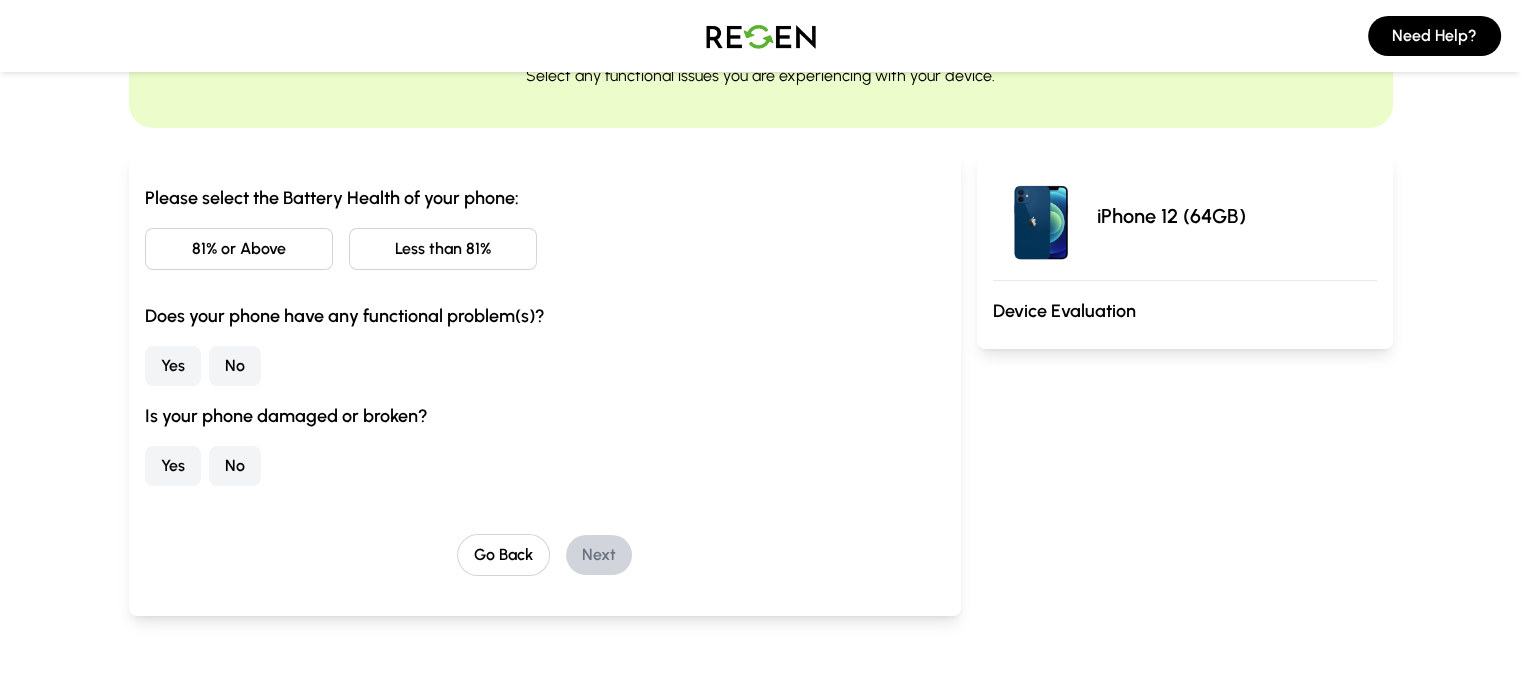 click on "81% or Above" at bounding box center [239, 249] 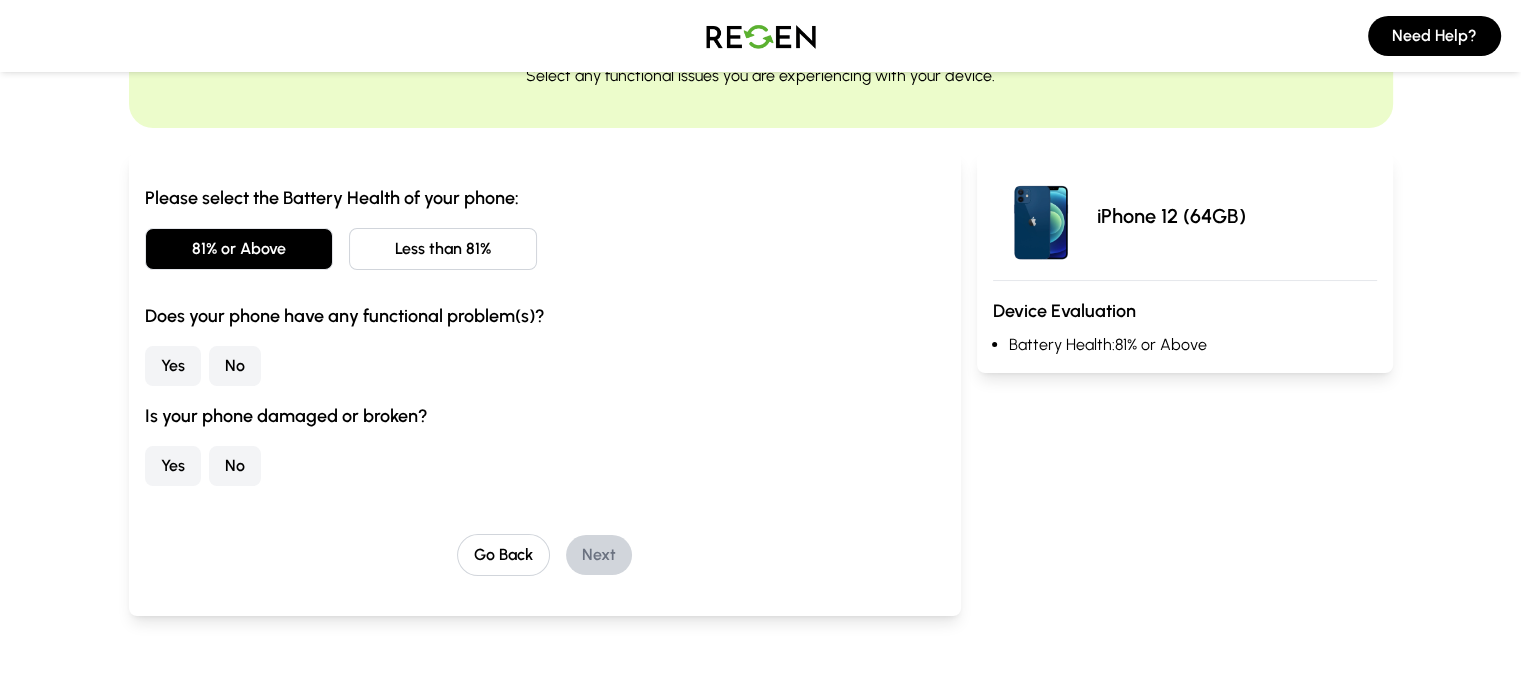 click on "No" at bounding box center (235, 366) 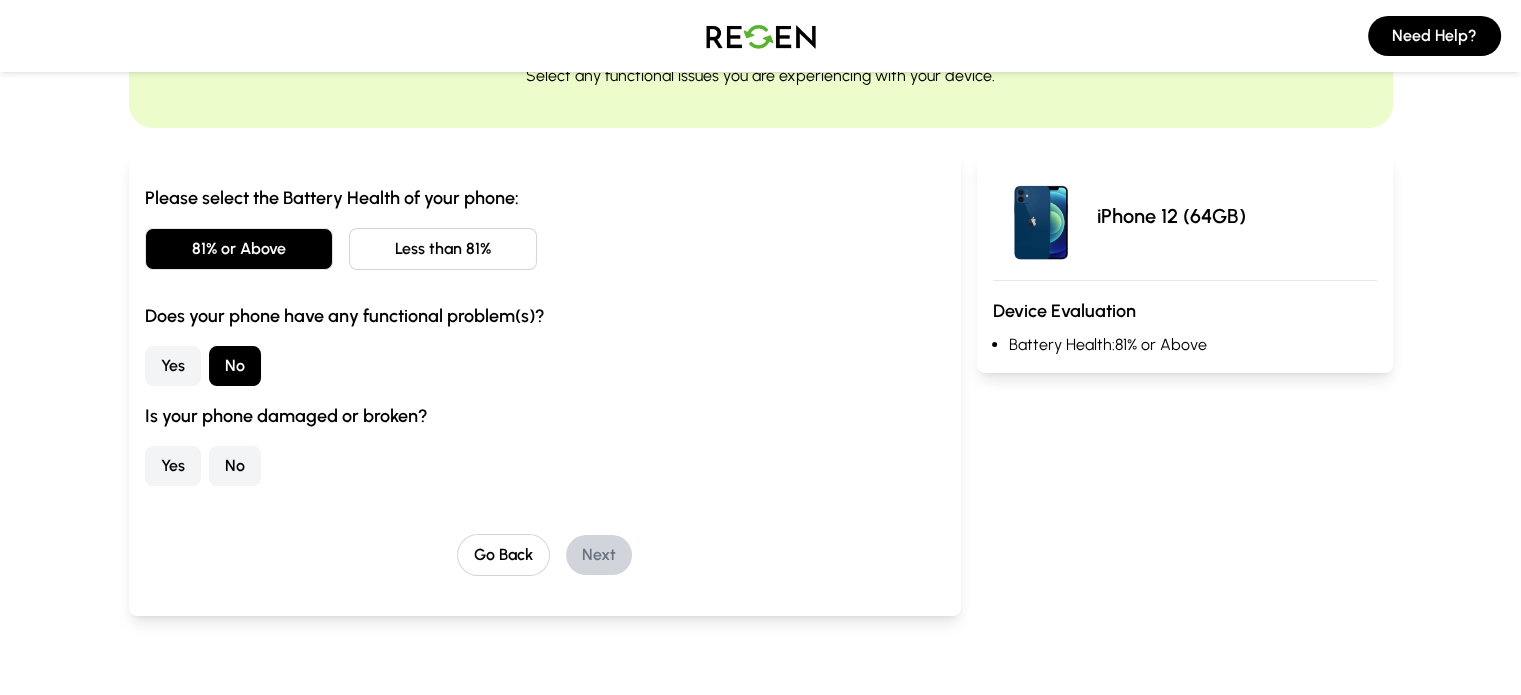 click on "No" at bounding box center (235, 466) 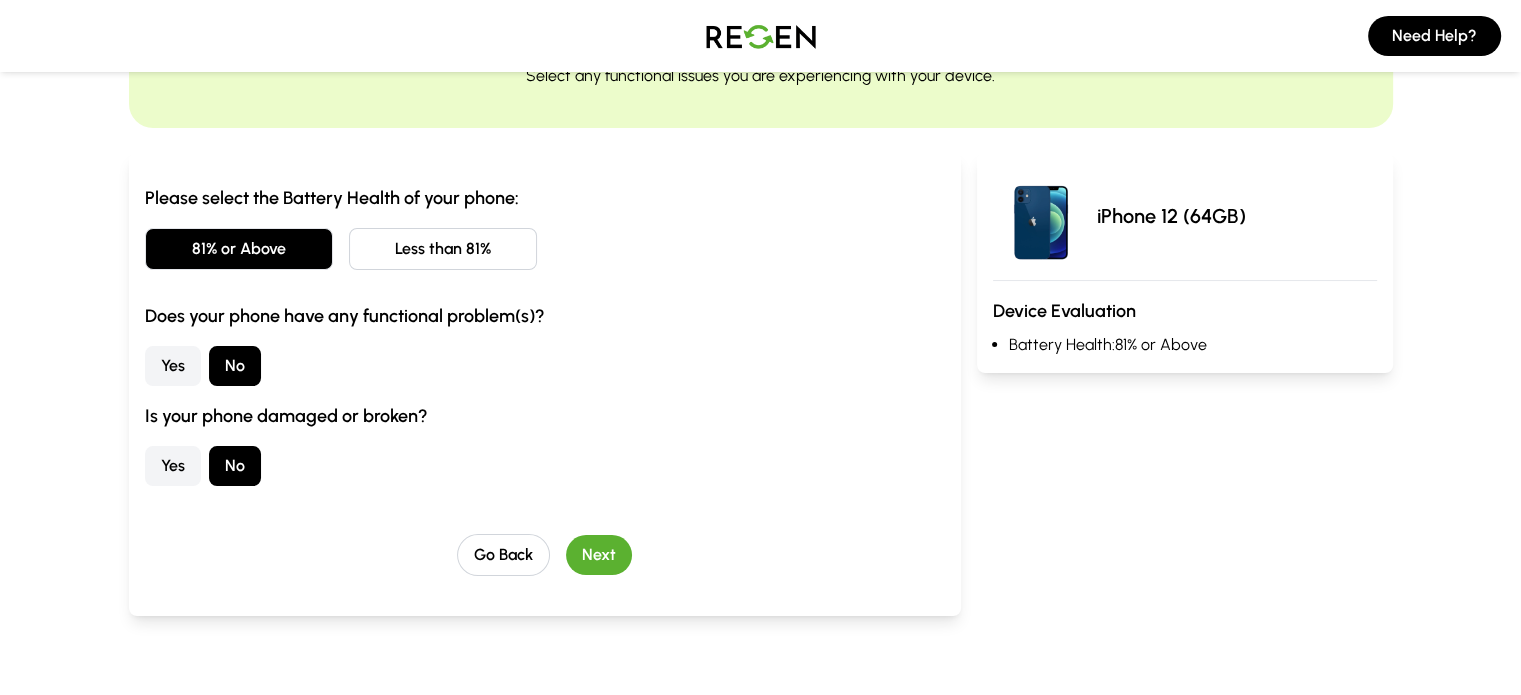 click on "Next" at bounding box center [599, 555] 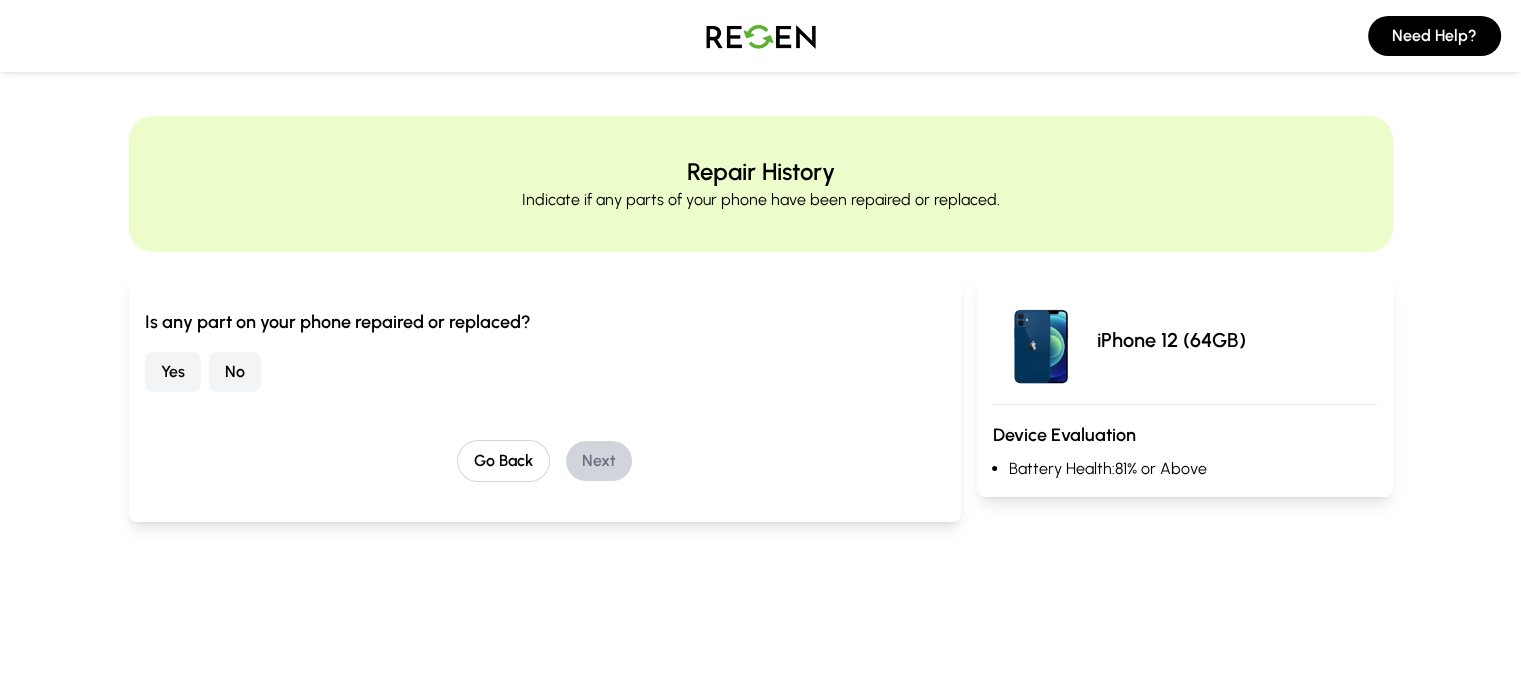 scroll, scrollTop: 0, scrollLeft: 0, axis: both 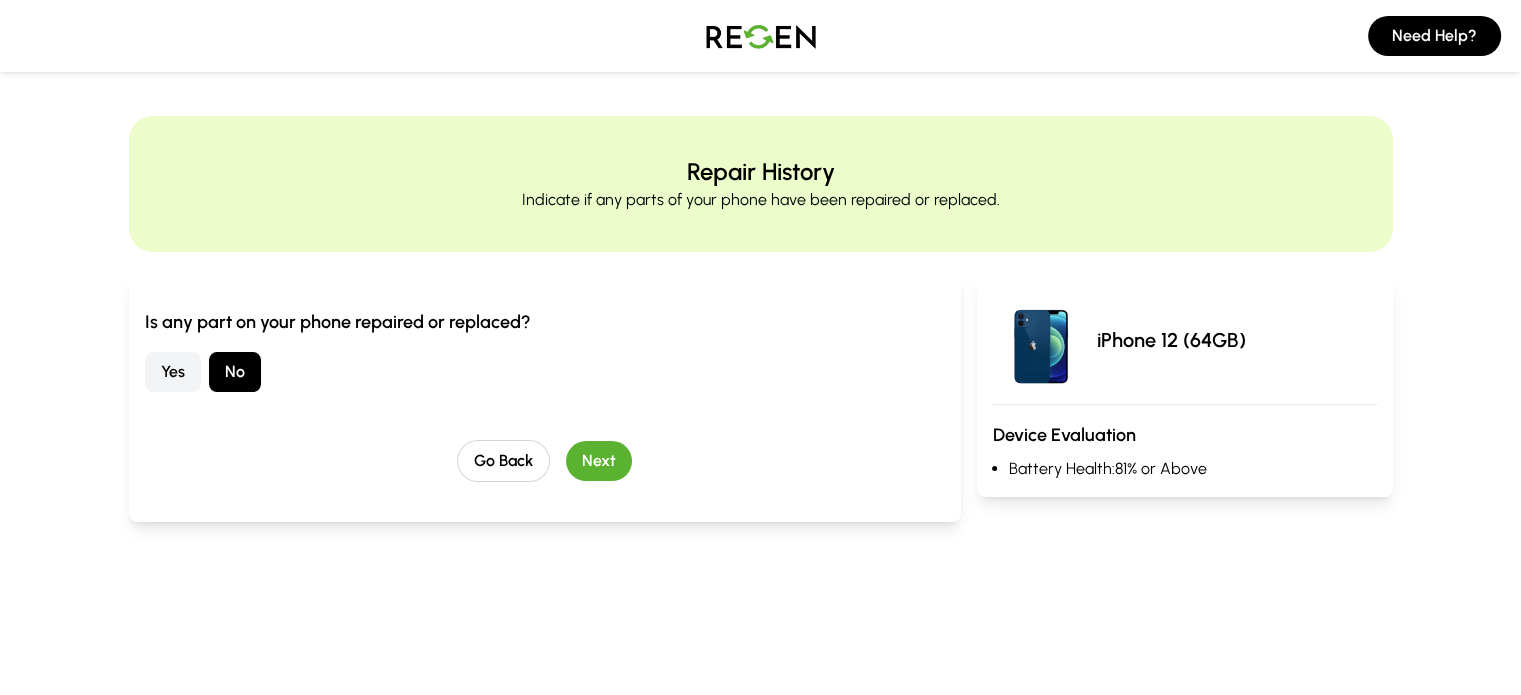 click on "Next" at bounding box center [599, 461] 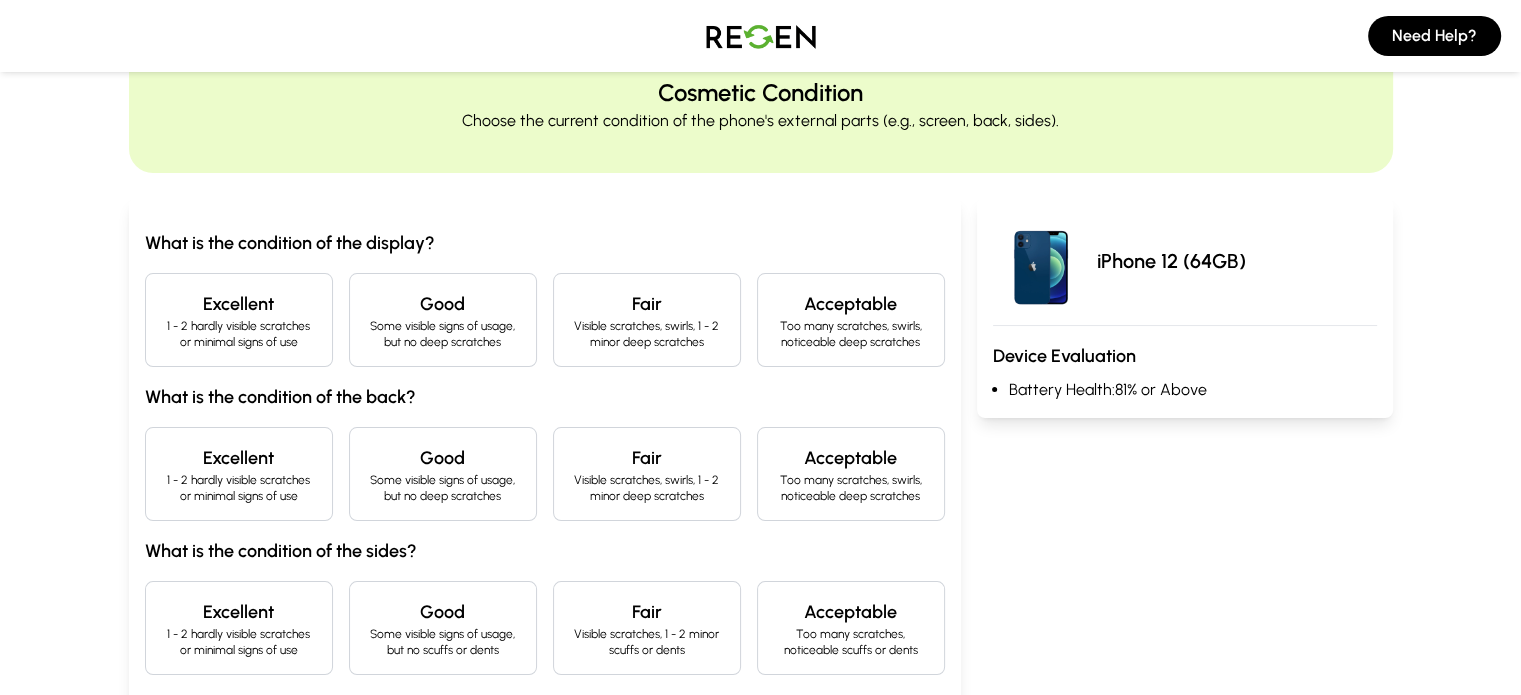 scroll, scrollTop: 80, scrollLeft: 0, axis: vertical 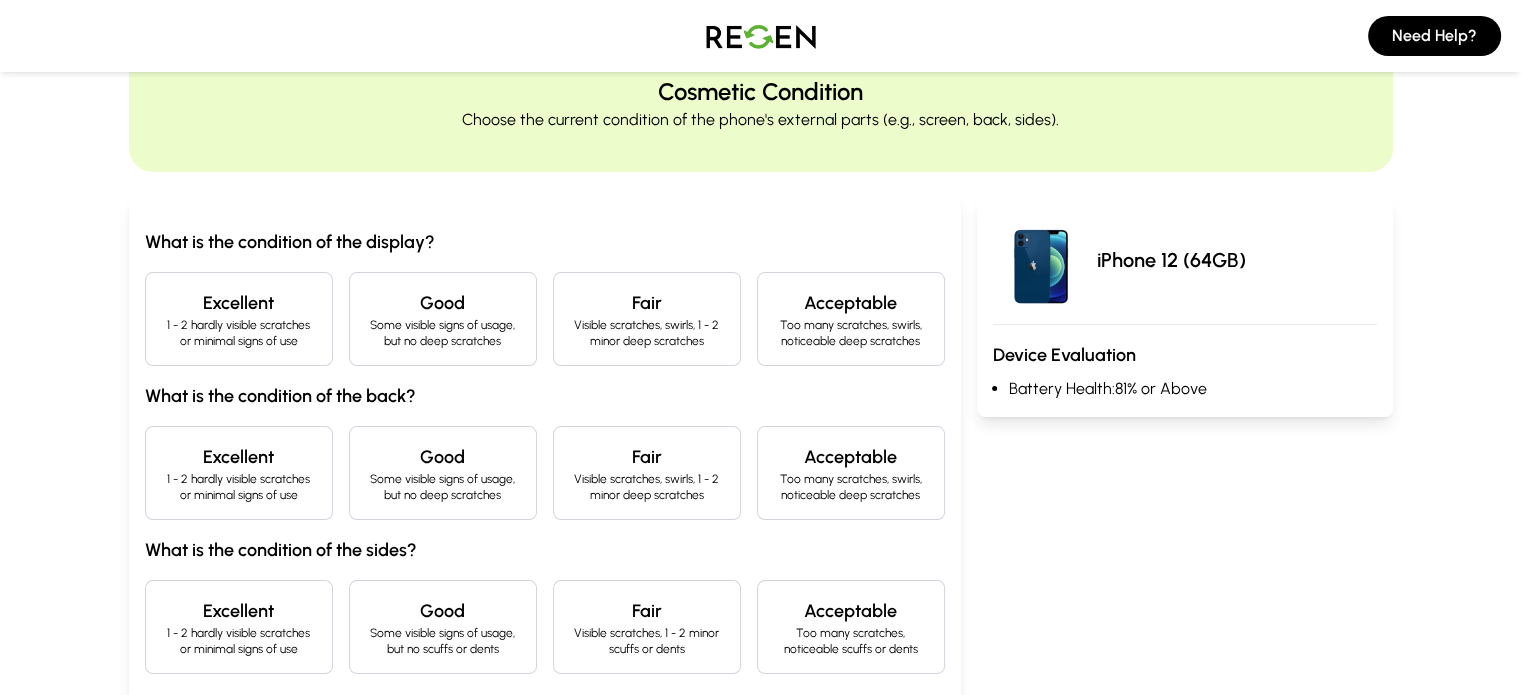 click on "1 - 2 hardly visible scratches or minimal signs of use" at bounding box center (239, 333) 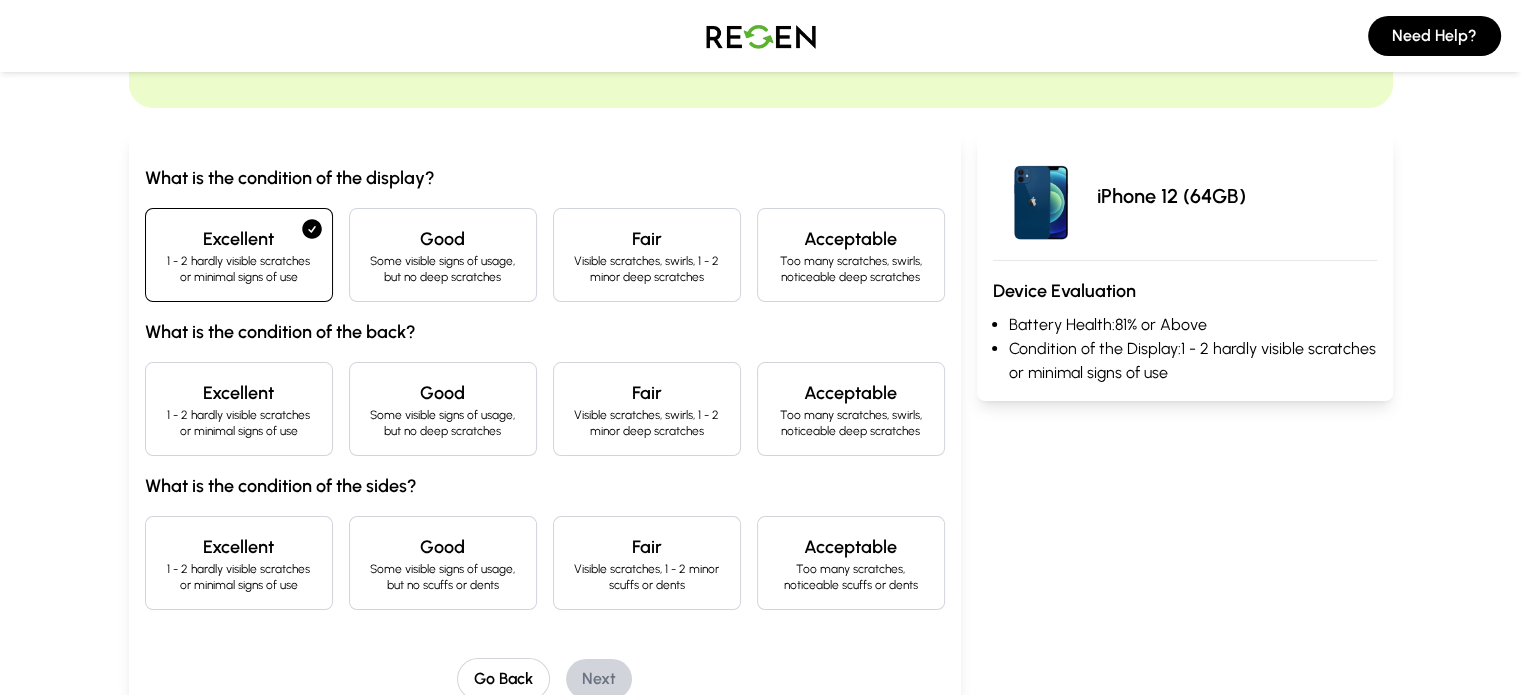 scroll, scrollTop: 154, scrollLeft: 0, axis: vertical 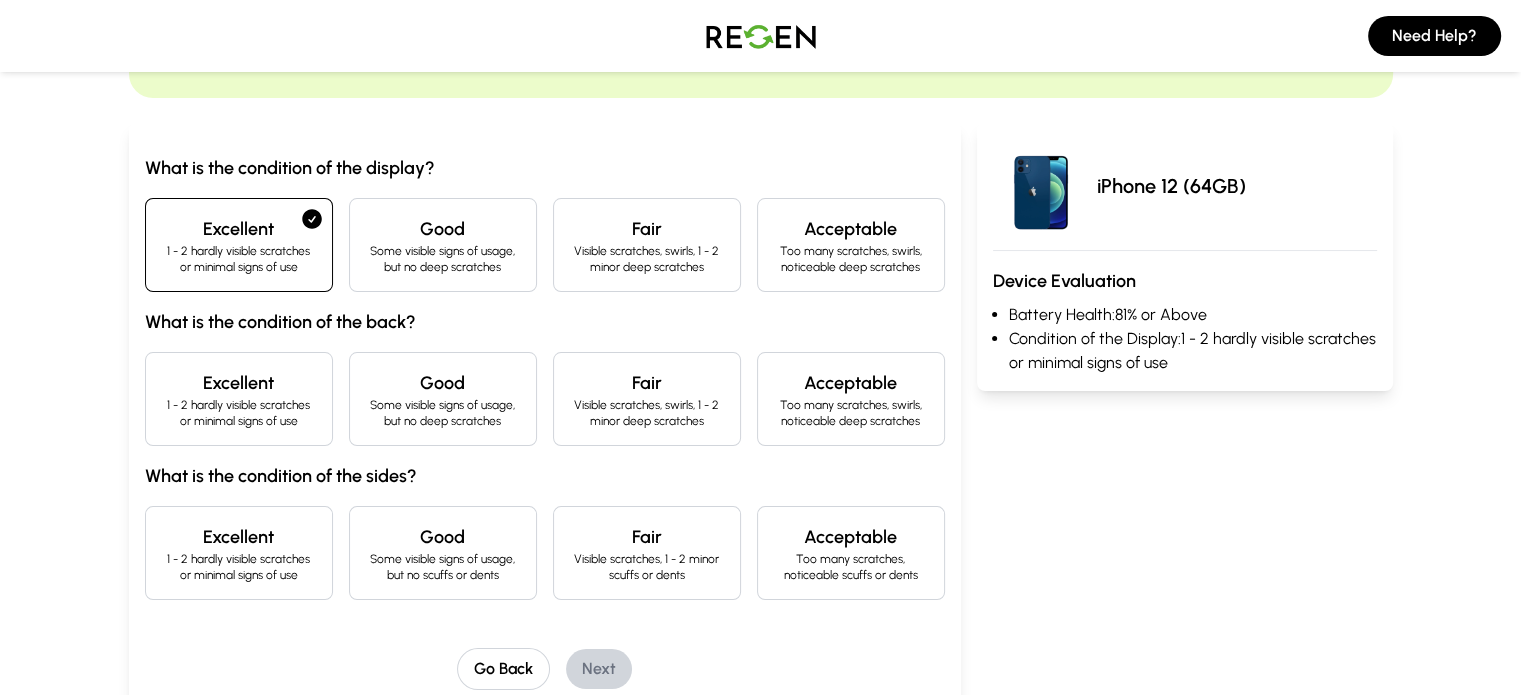 click on "1 - 2 hardly visible scratches or minimal signs of use" at bounding box center [239, 413] 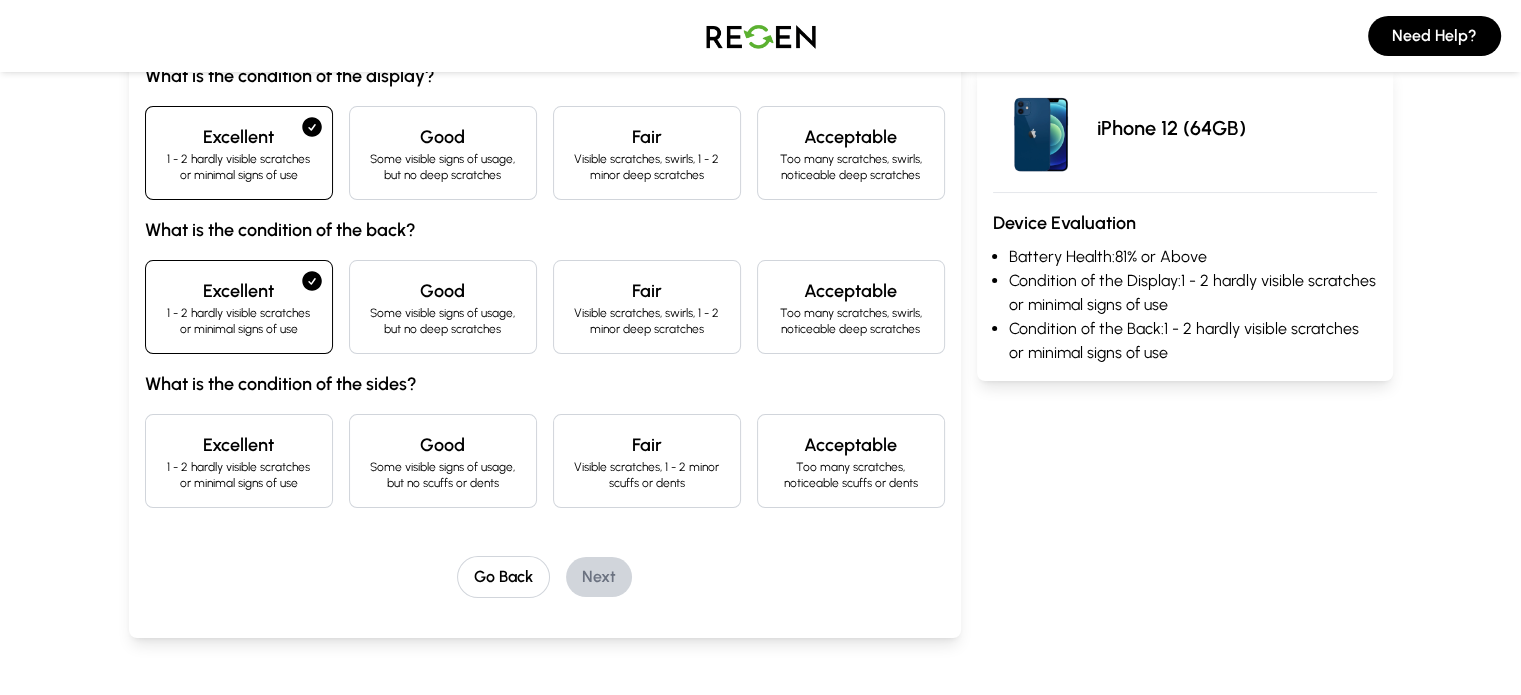 scroll, scrollTop: 245, scrollLeft: 0, axis: vertical 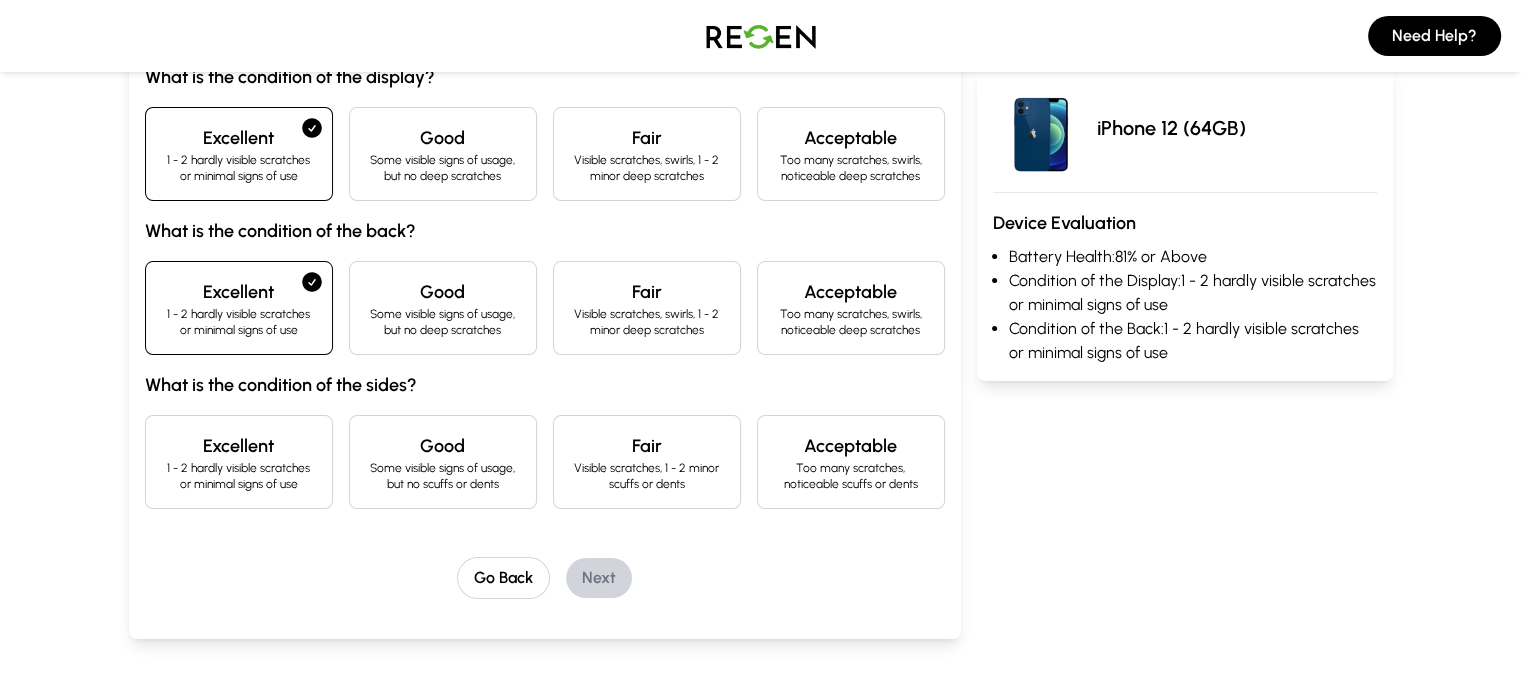 click on "1 - 2 hardly visible scratches or minimal signs of use" at bounding box center (239, 476) 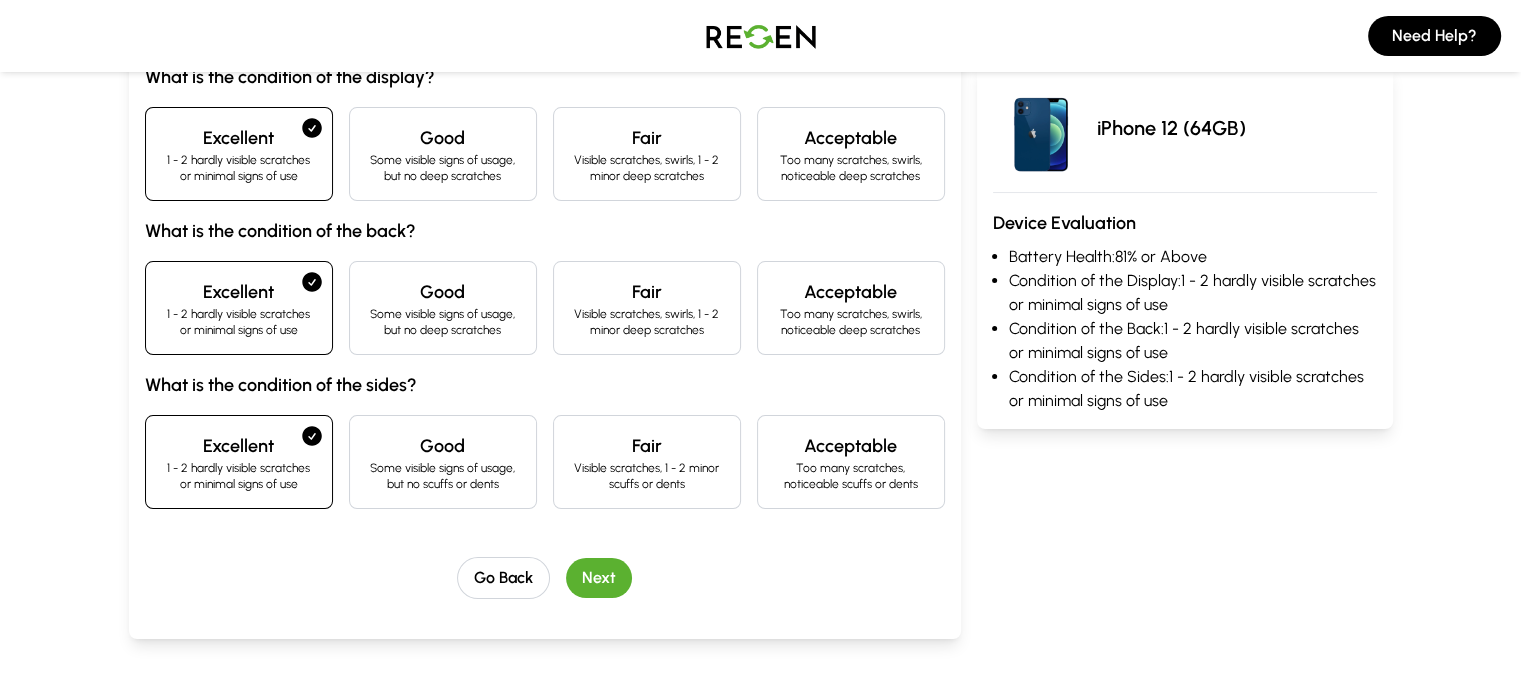 click on "Next" at bounding box center (599, 578) 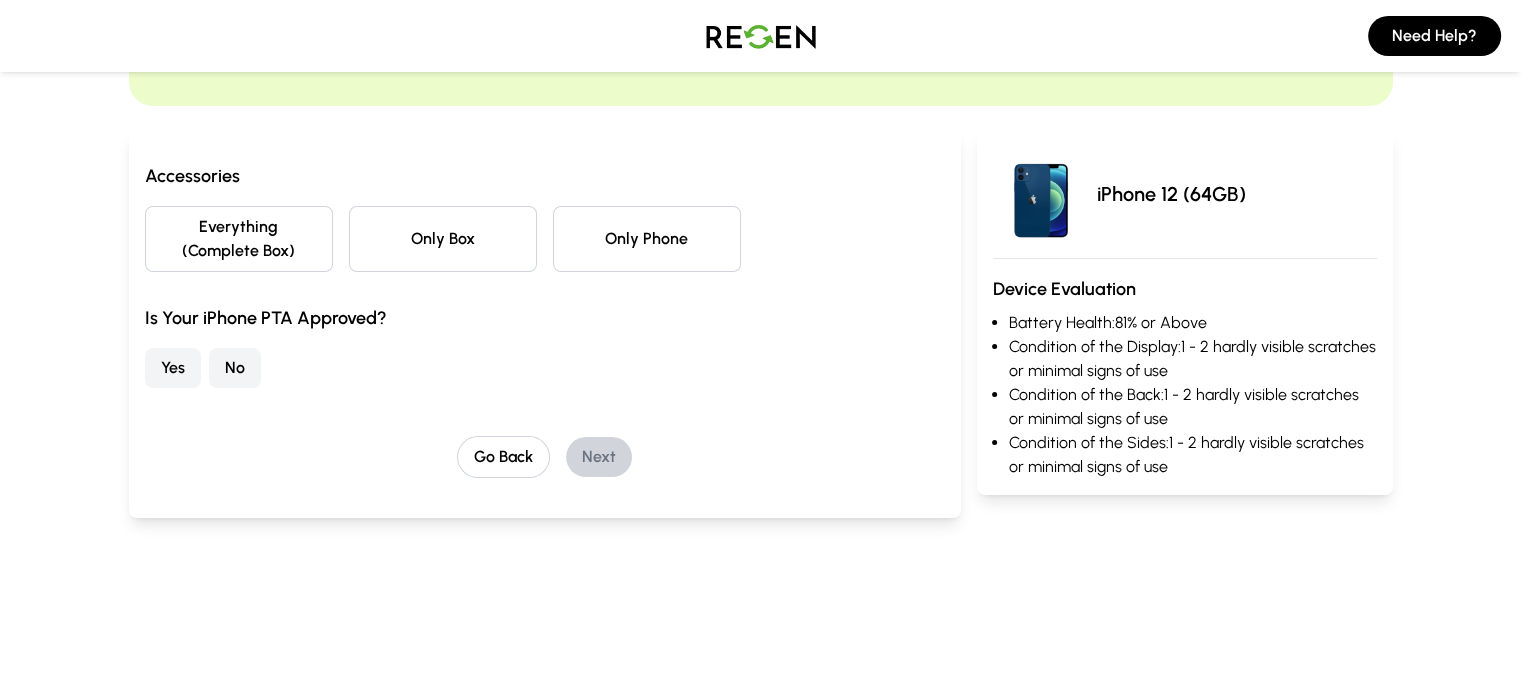 scroll, scrollTop: 145, scrollLeft: 0, axis: vertical 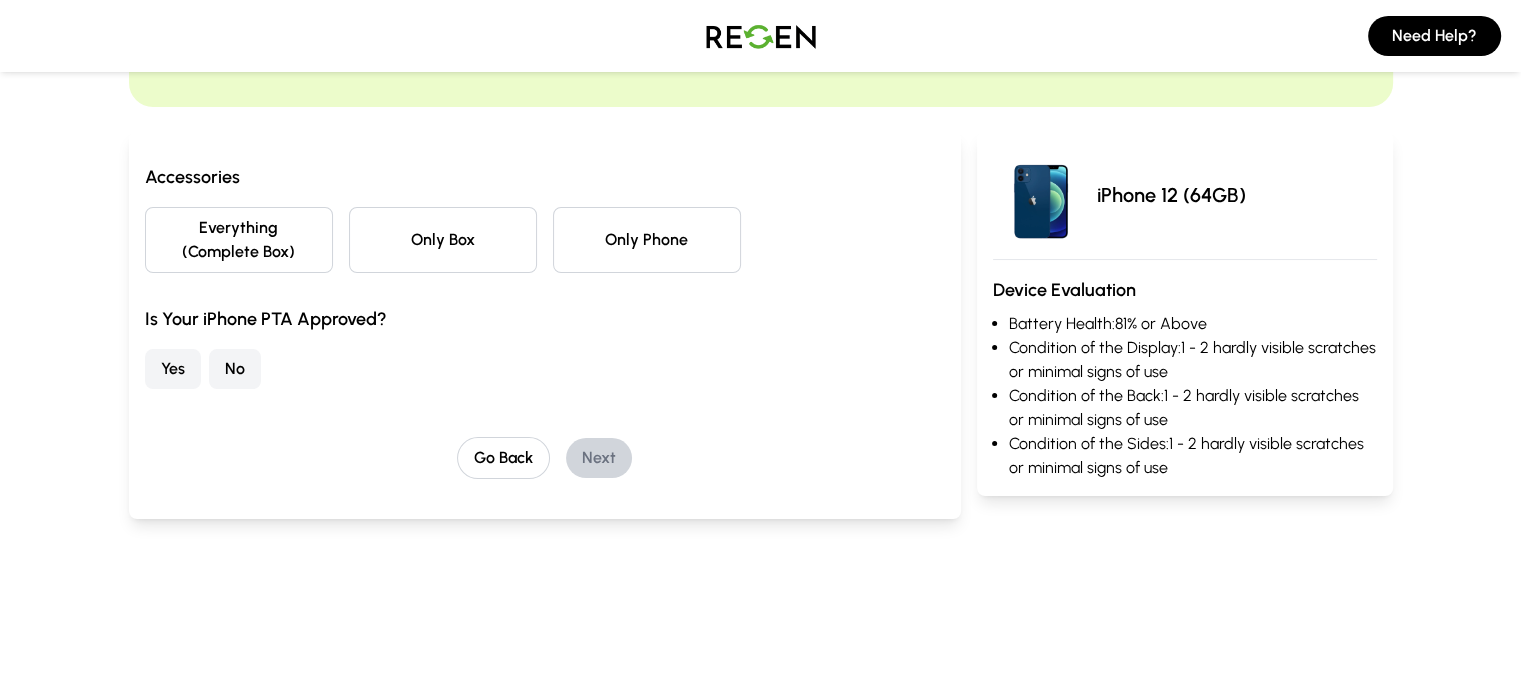 click on "No" at bounding box center (235, 369) 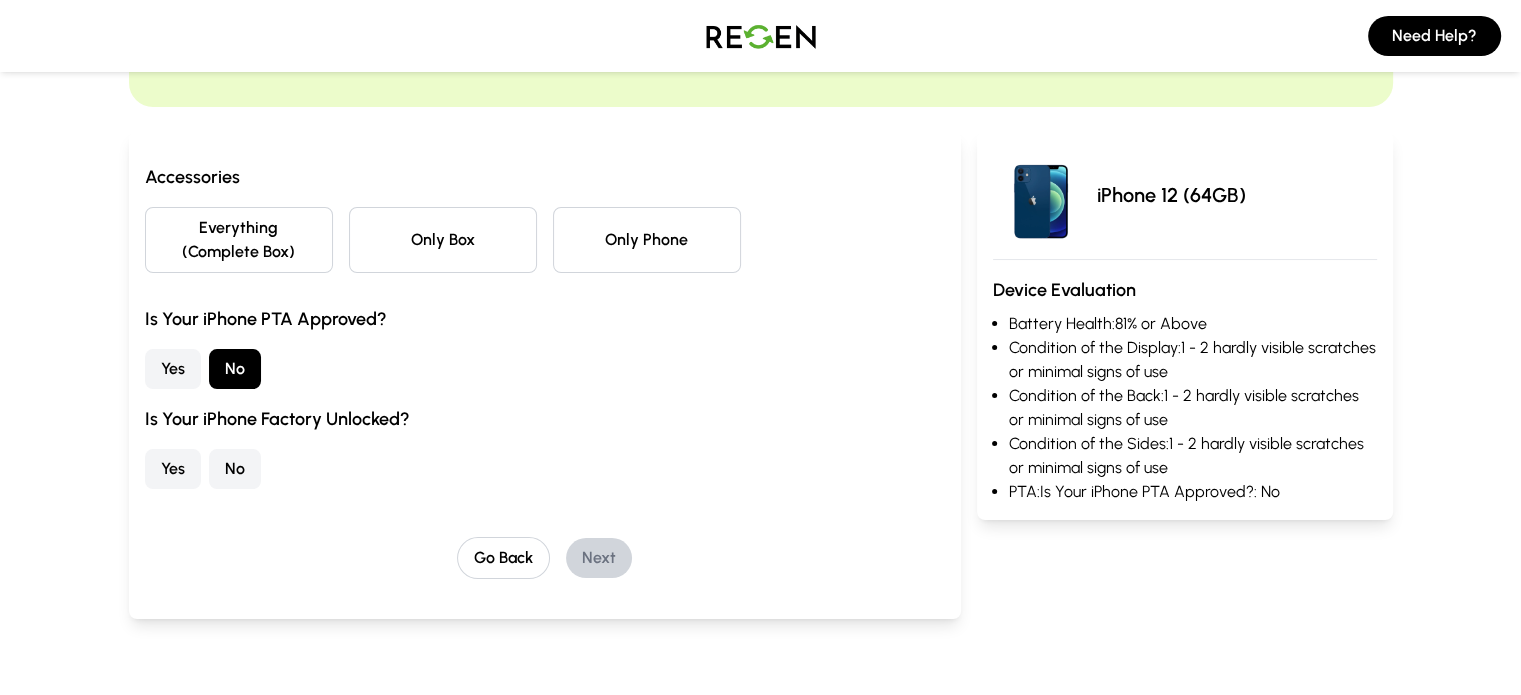 click on "Yes" at bounding box center (173, 469) 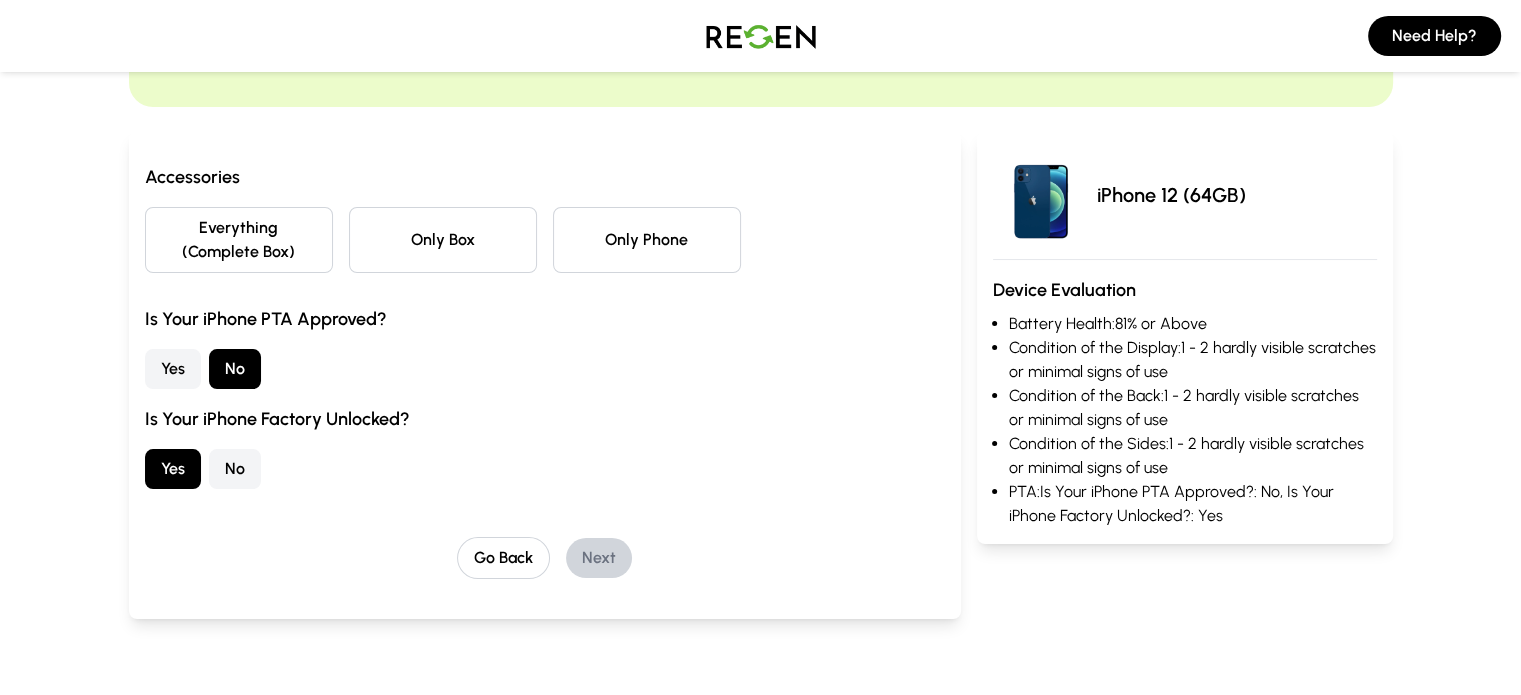 click on "No" at bounding box center [235, 469] 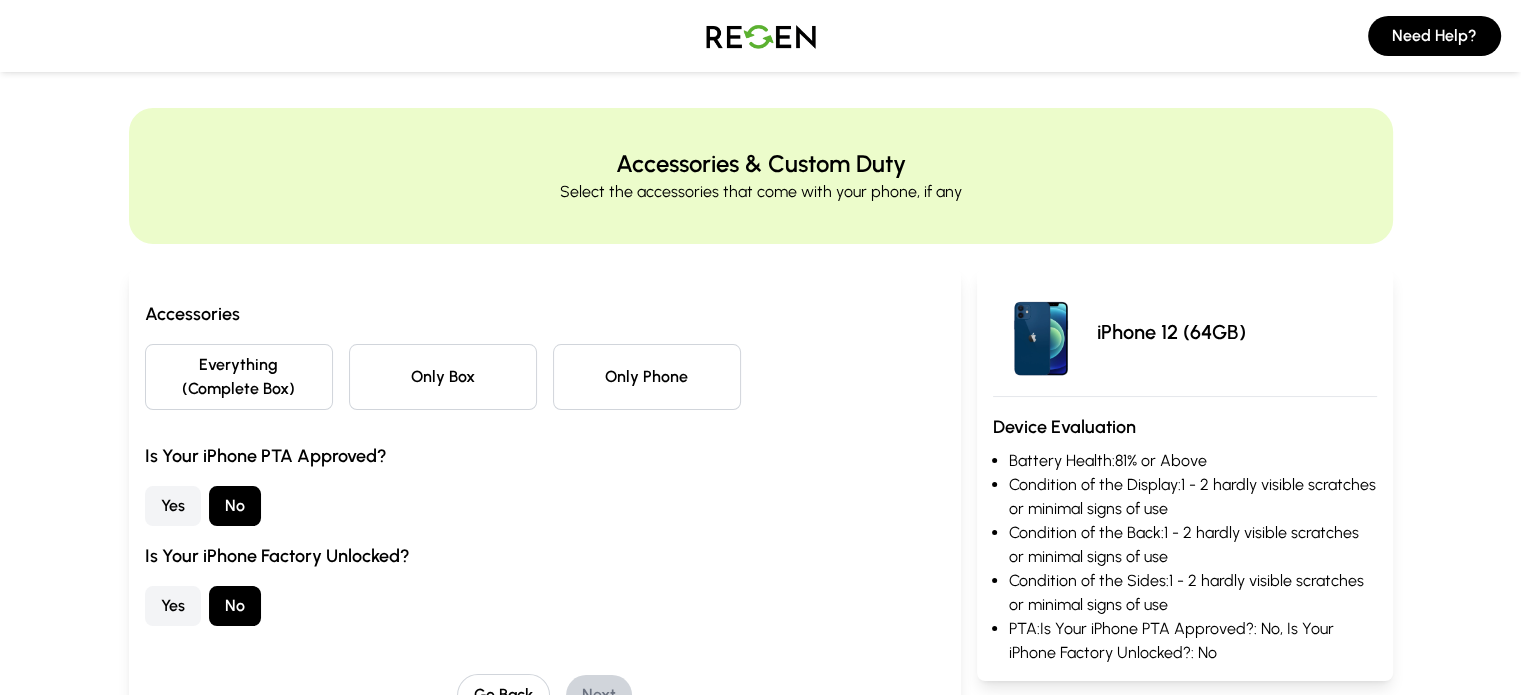 scroll, scrollTop: 0, scrollLeft: 0, axis: both 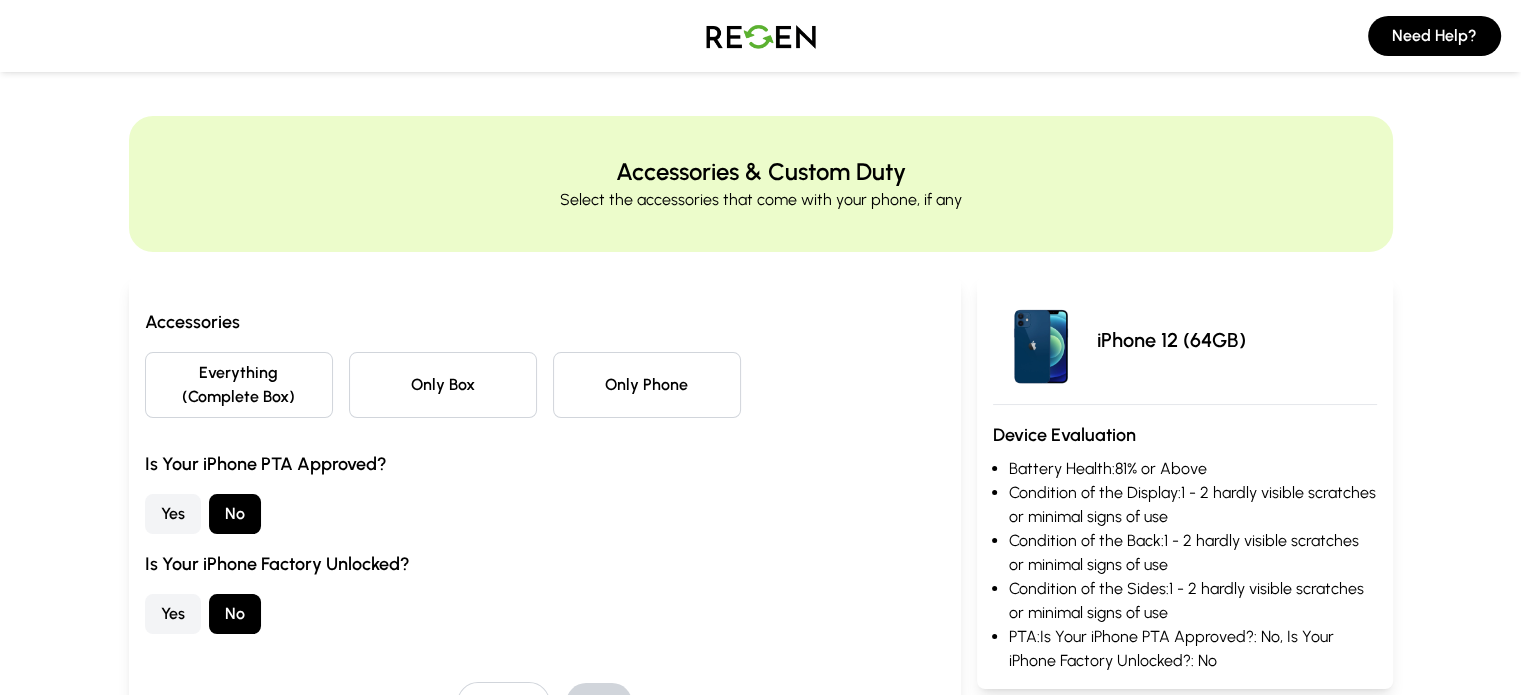 click on "Only Phone" at bounding box center (647, 385) 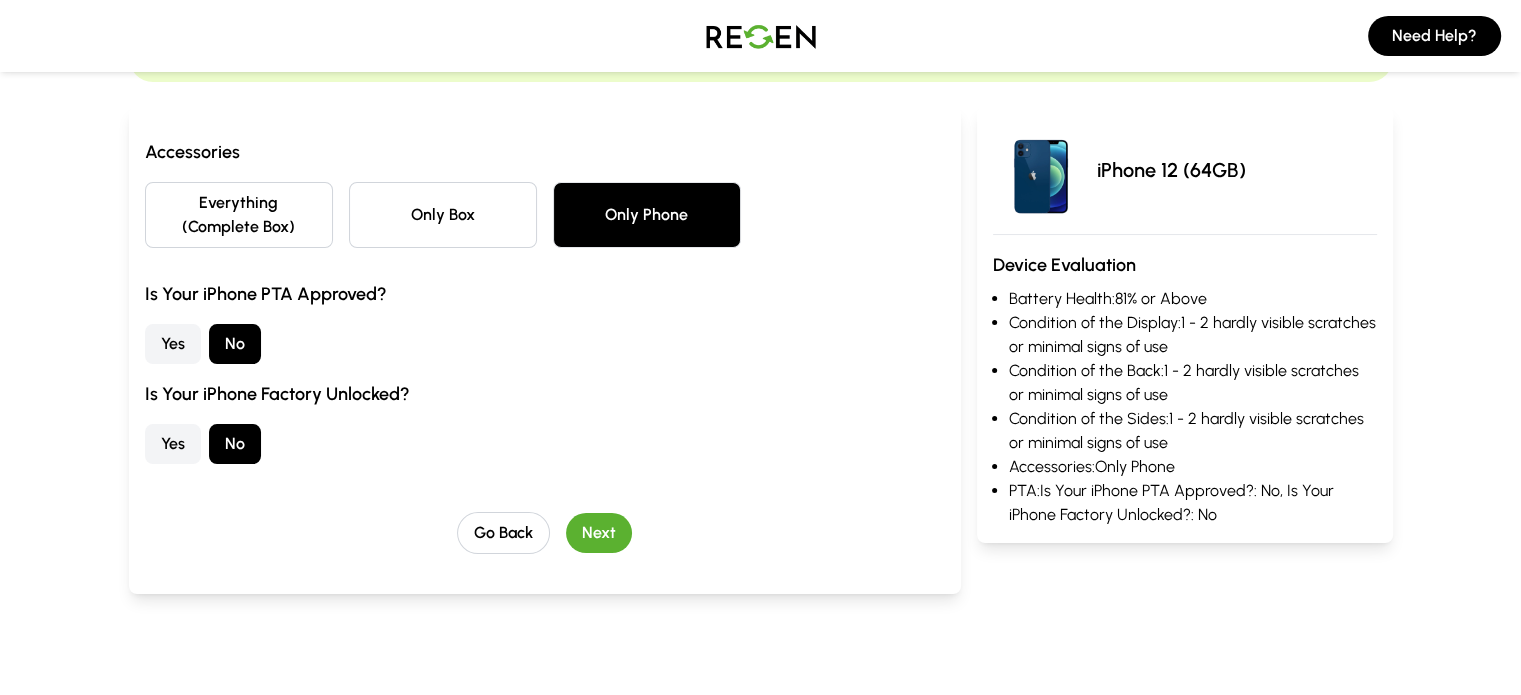 scroll, scrollTop: 171, scrollLeft: 0, axis: vertical 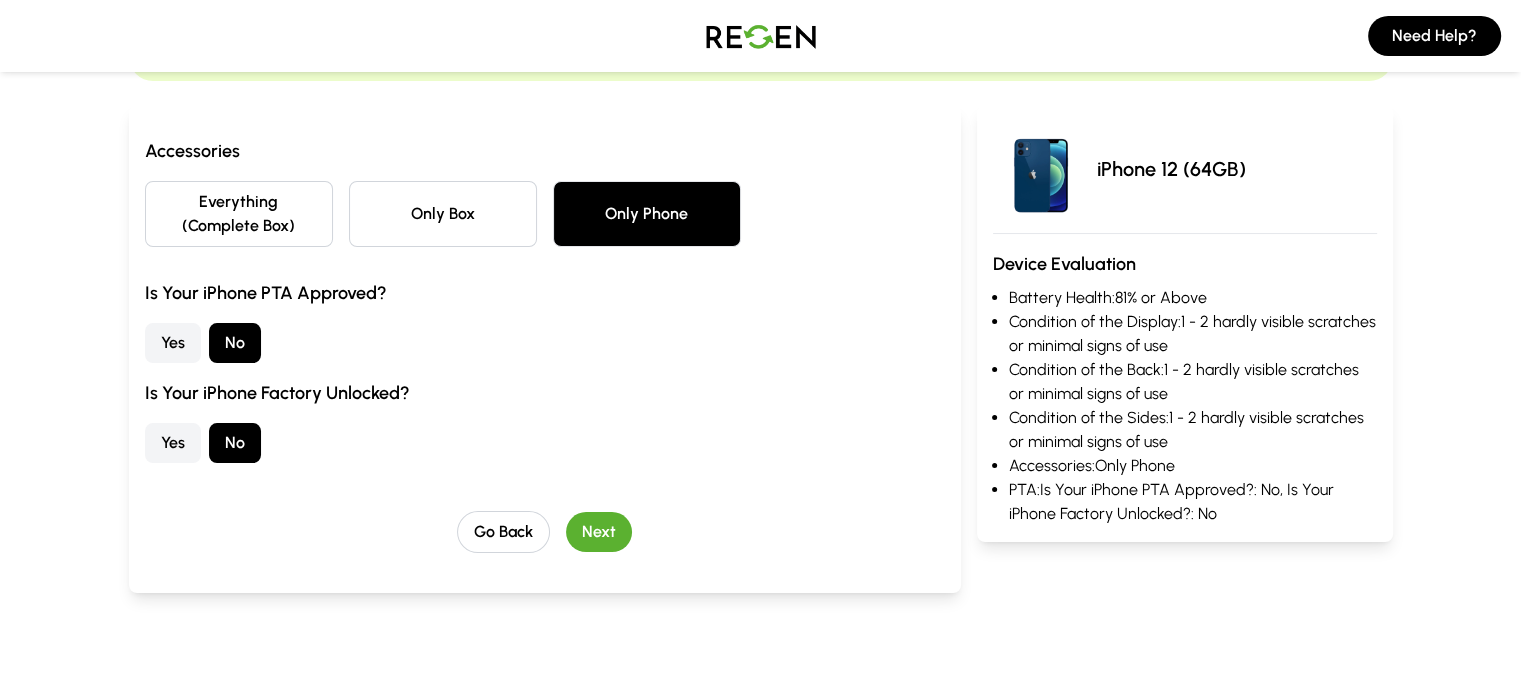 click on "Next" at bounding box center (599, 532) 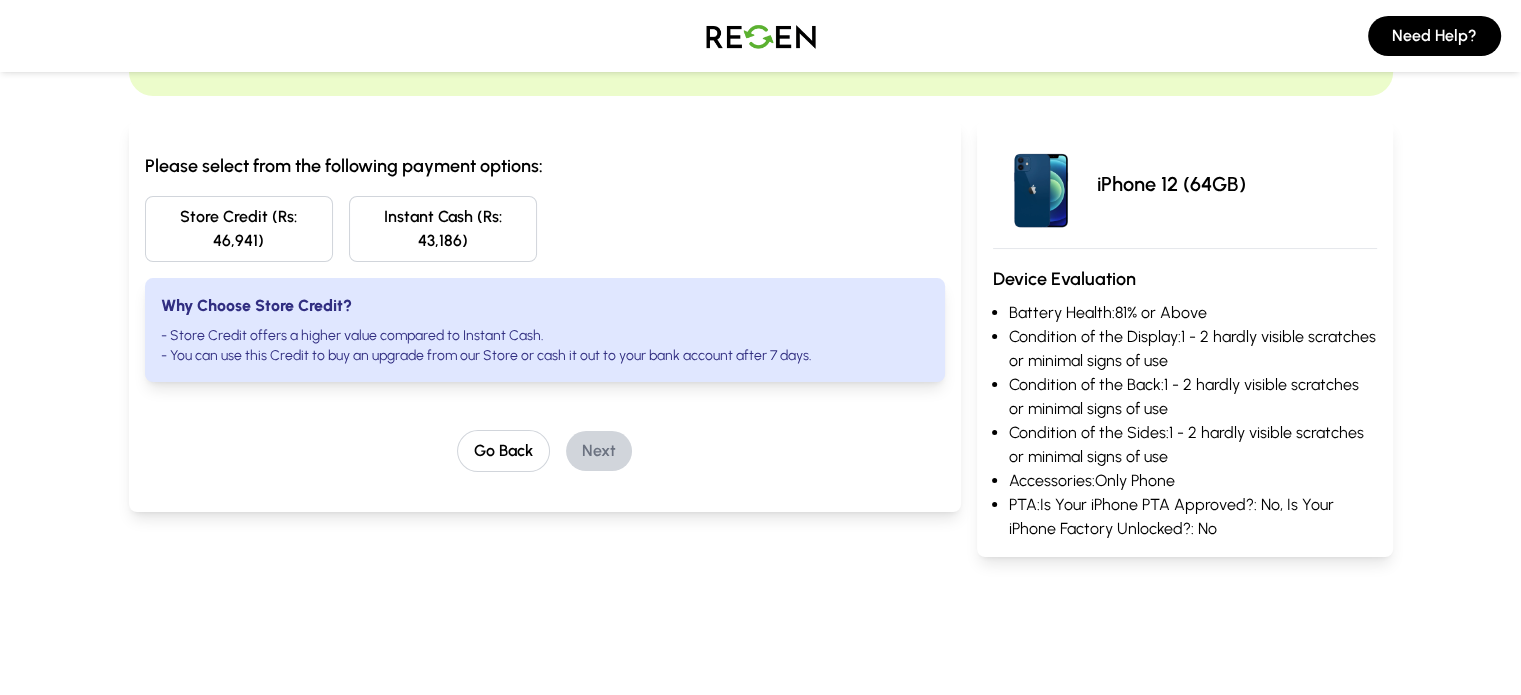 scroll, scrollTop: 148, scrollLeft: 0, axis: vertical 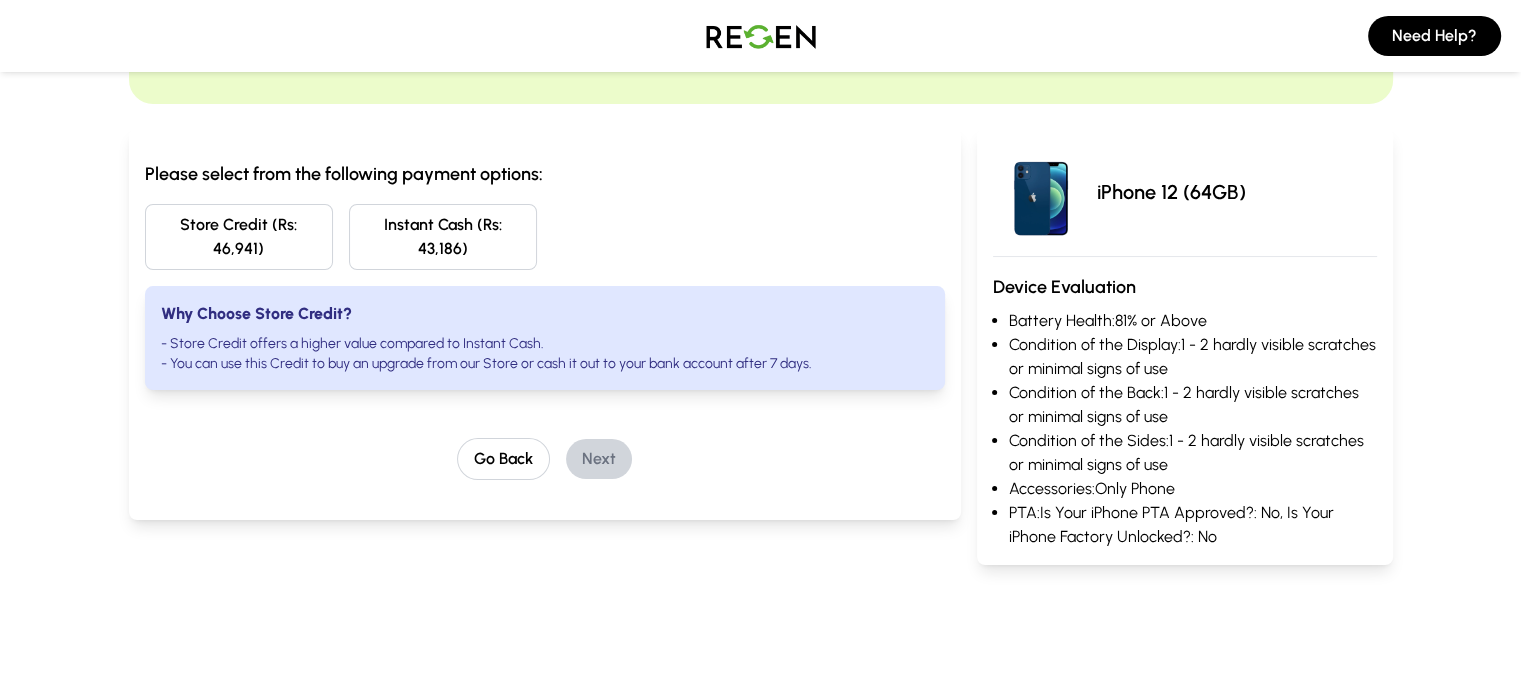click on "Store Credit (Rs: 46,941)" at bounding box center [239, 237] 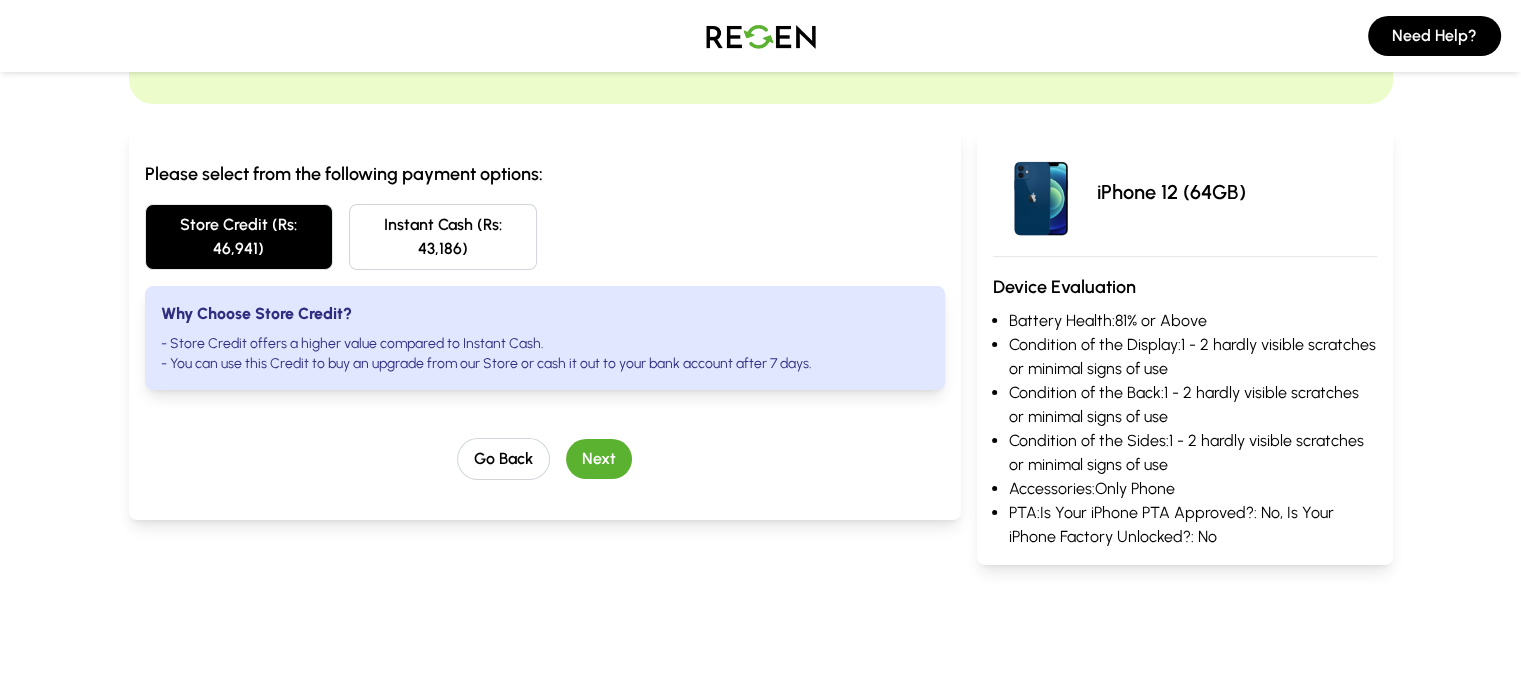 click on "Next" at bounding box center [599, 459] 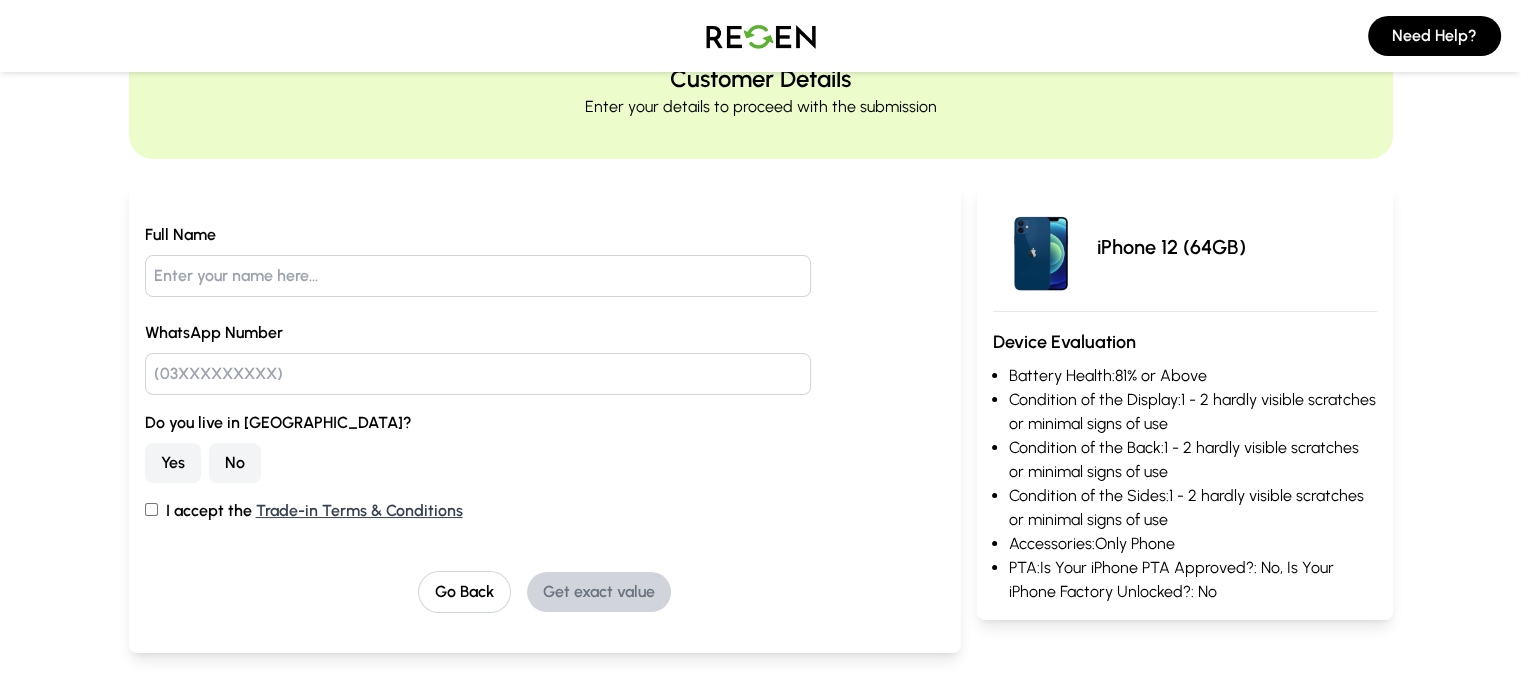 scroll, scrollTop: 100, scrollLeft: 0, axis: vertical 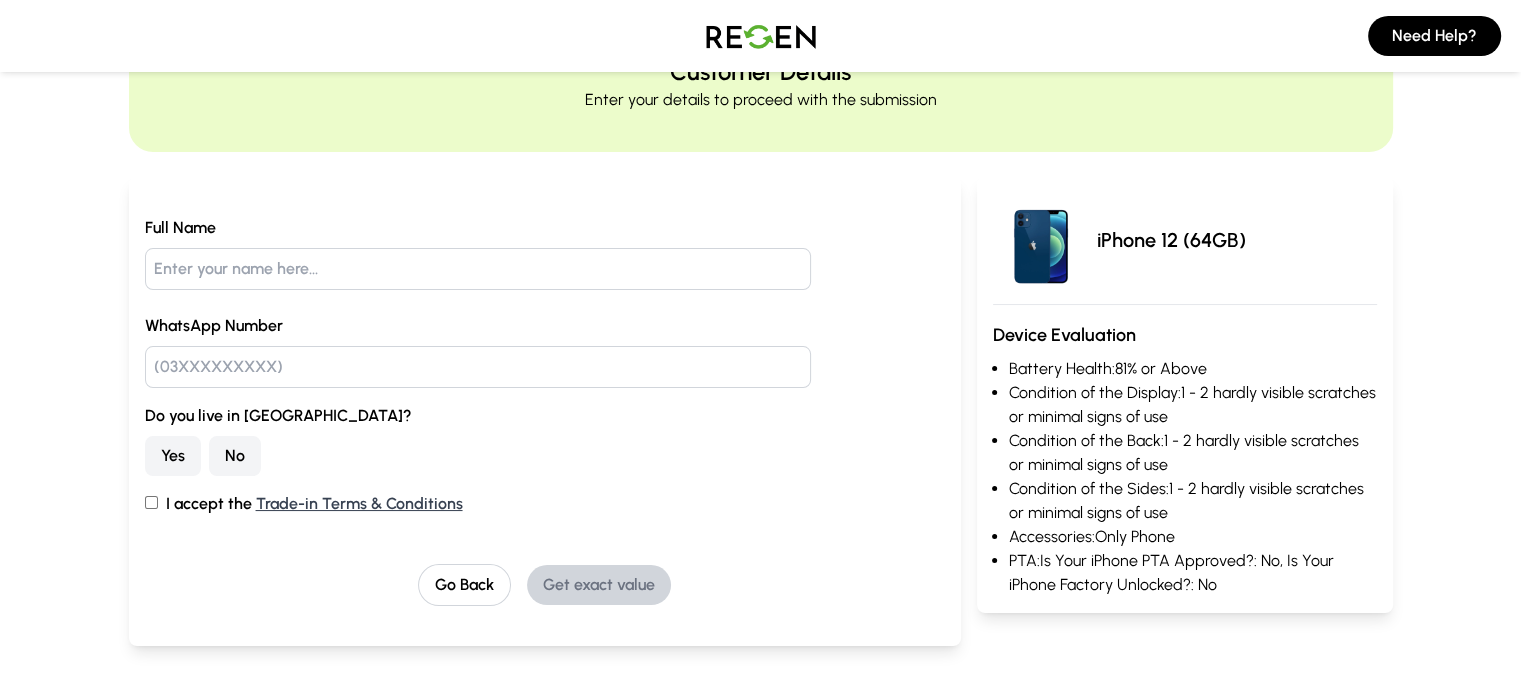 click on "No" at bounding box center [235, 456] 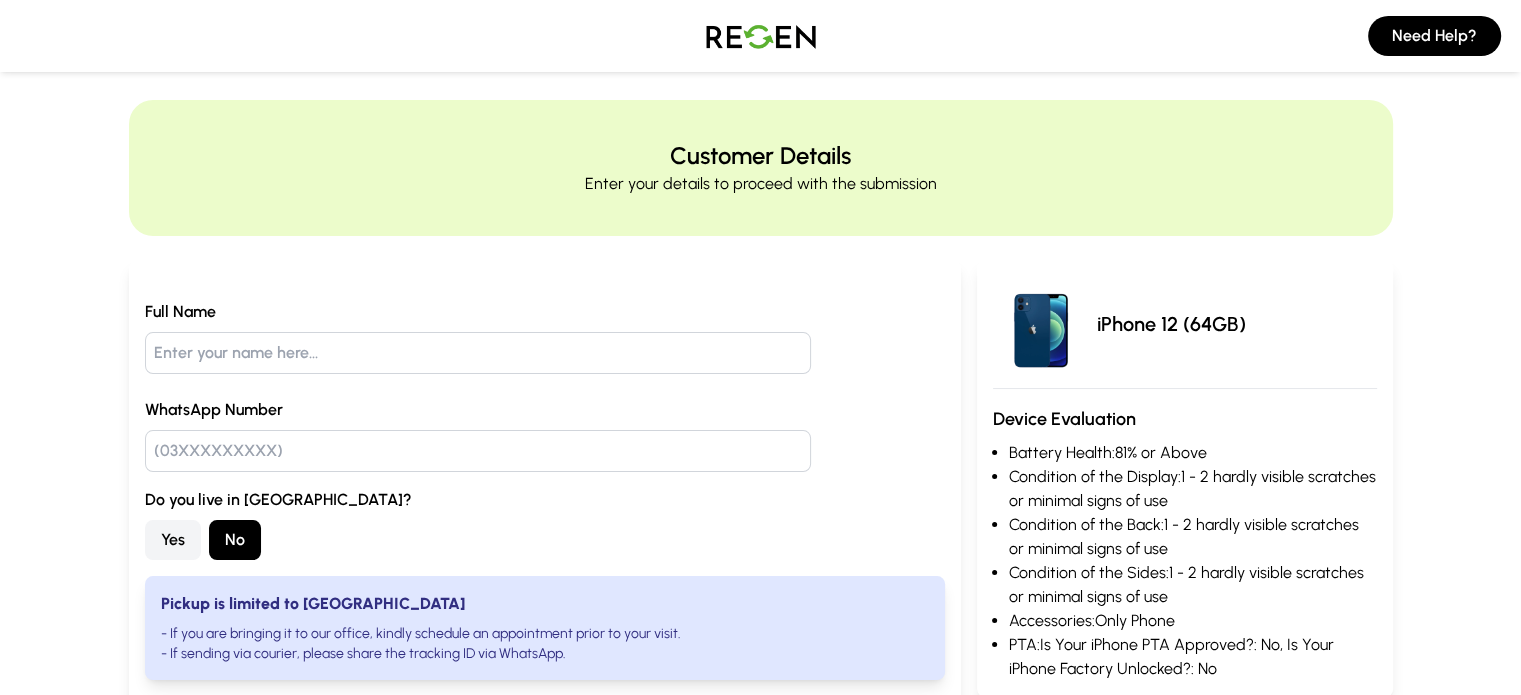 scroll, scrollTop: 0, scrollLeft: 0, axis: both 